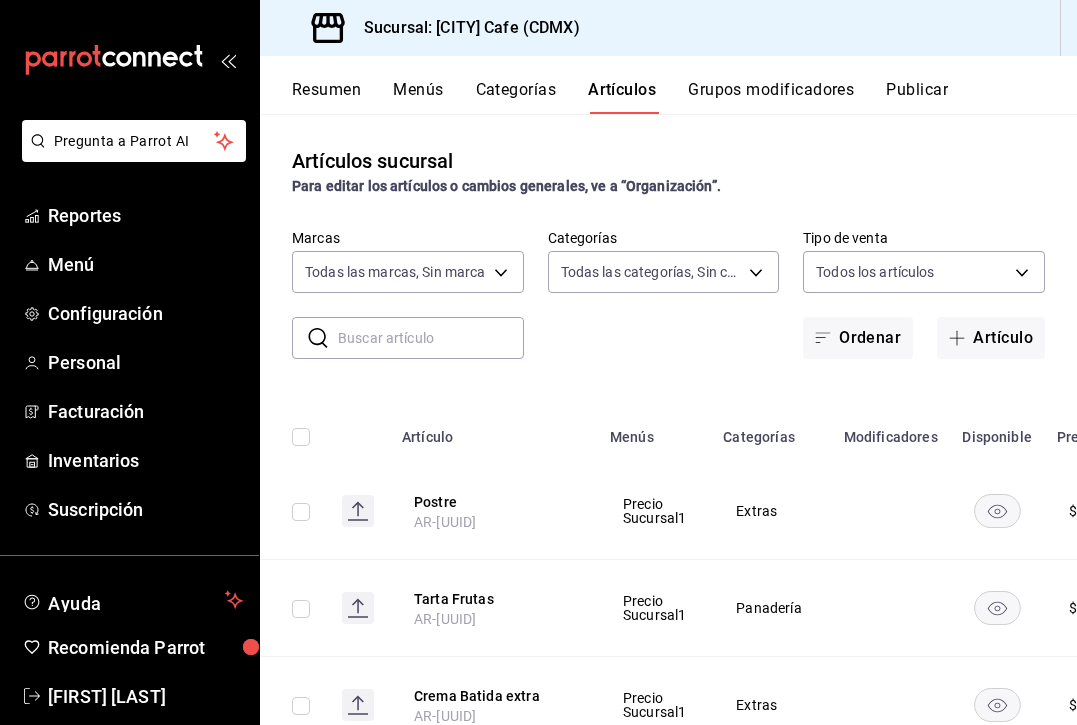 scroll, scrollTop: 0, scrollLeft: 0, axis: both 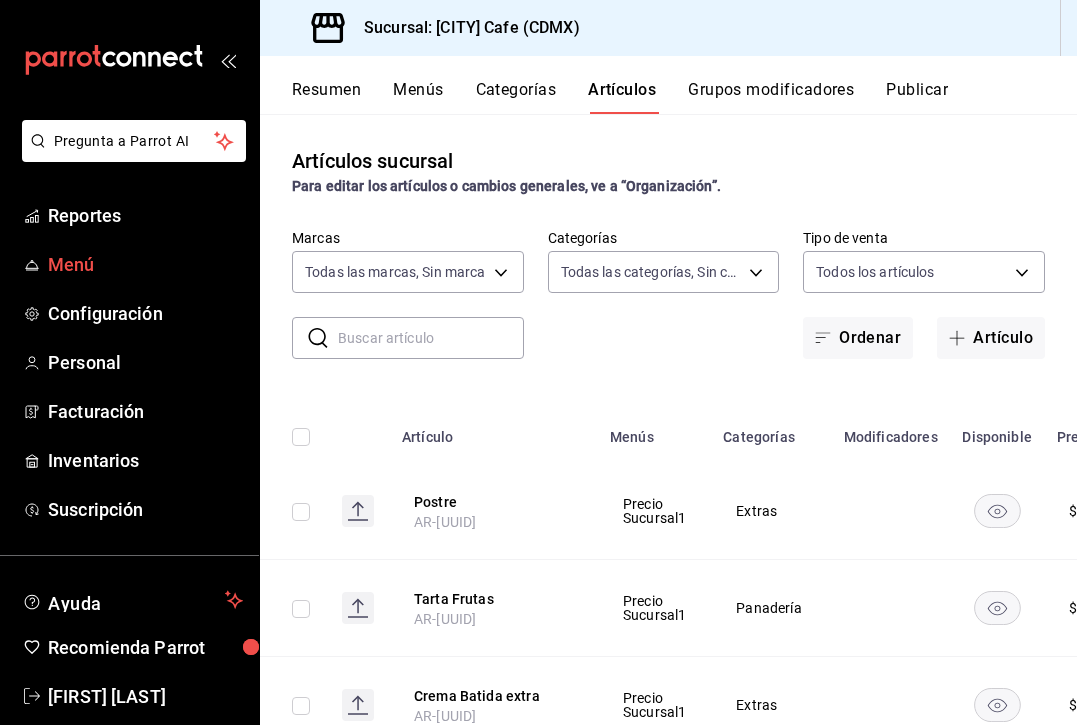 click on "Menú" at bounding box center (145, 264) 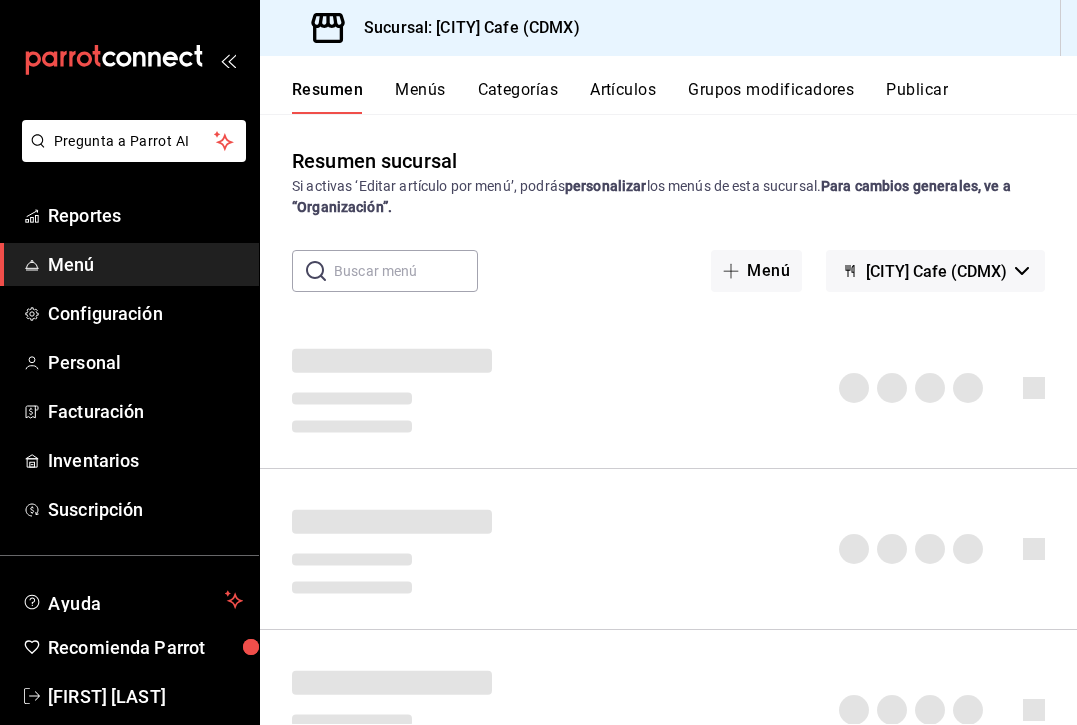 click on "Artículos" at bounding box center [623, 97] 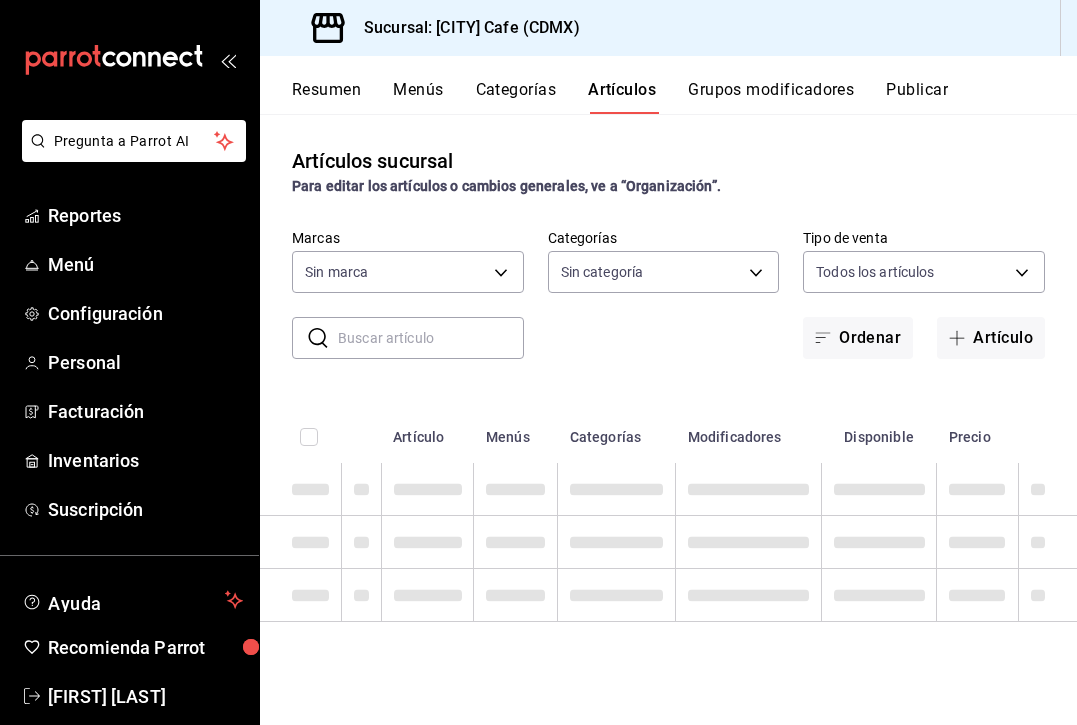 type on "[UUID]" 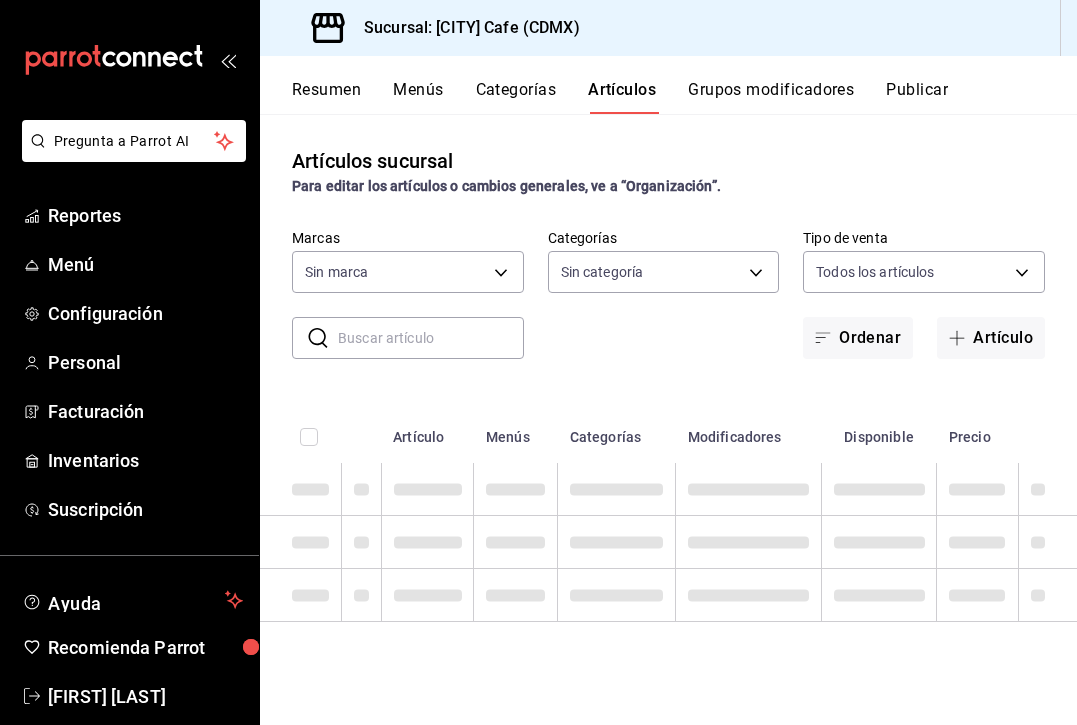 type on "[UUID]" 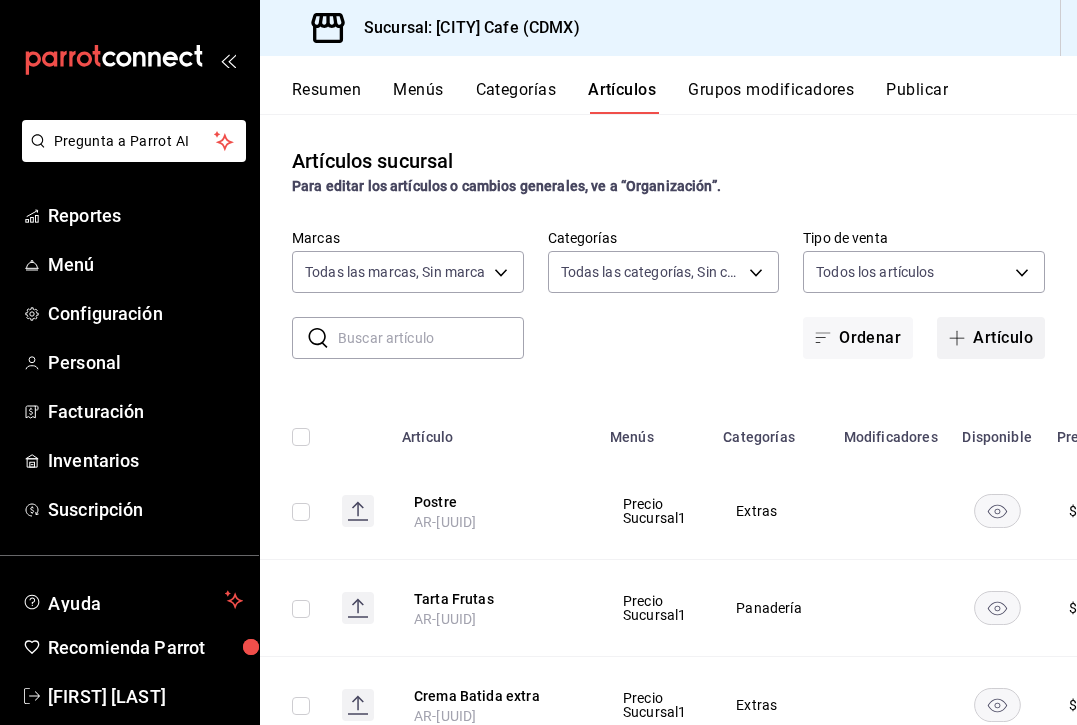 click on "Artículo" at bounding box center (991, 338) 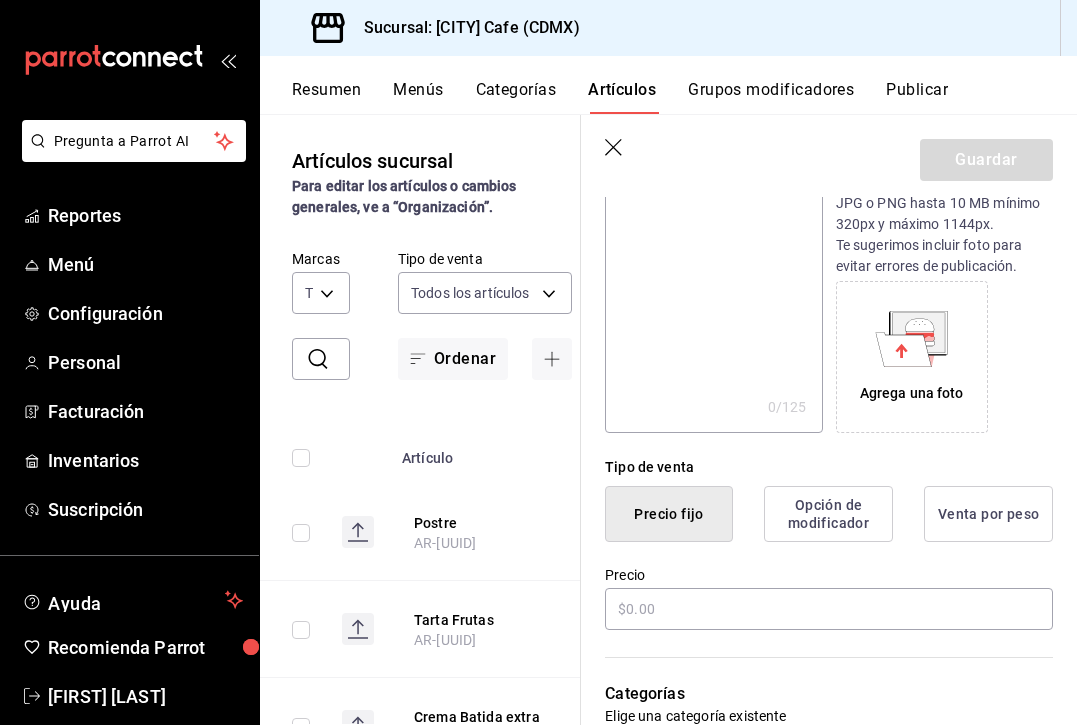 scroll, scrollTop: 251, scrollLeft: 0, axis: vertical 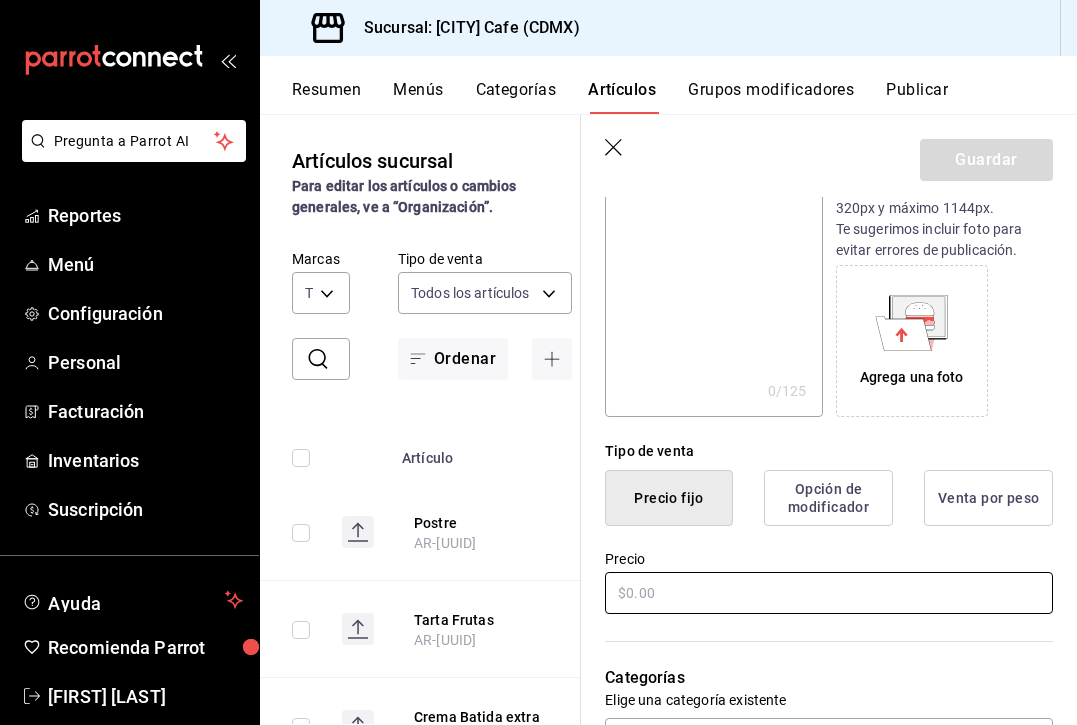 type on "Chile Con Sopa" 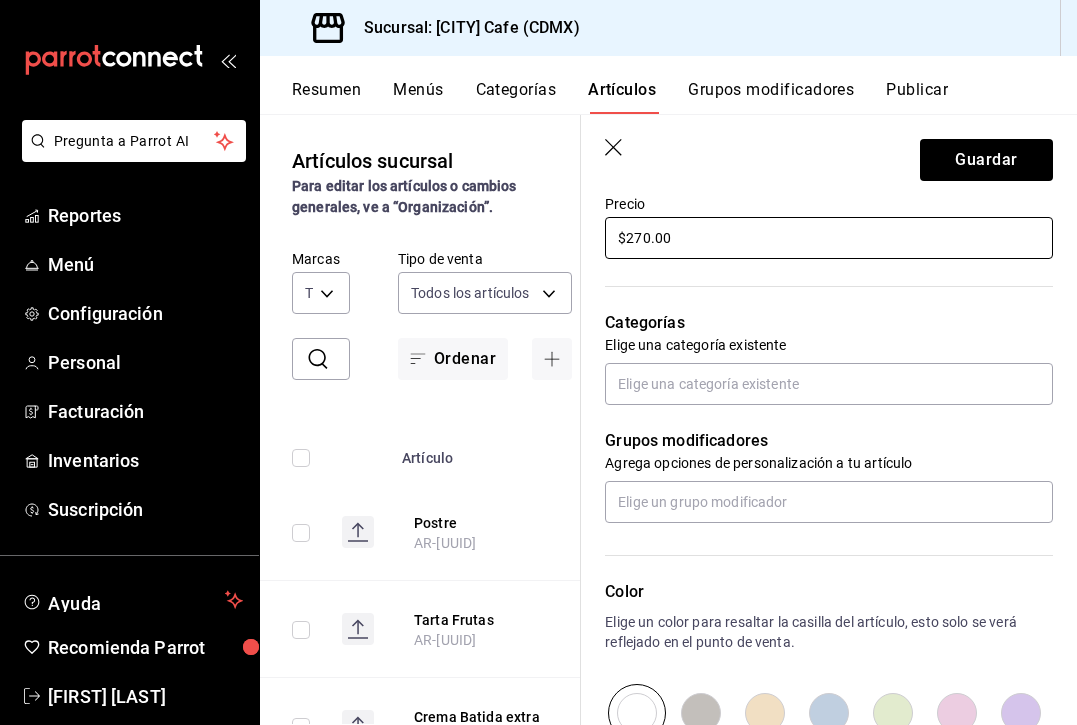 scroll, scrollTop: 610, scrollLeft: 0, axis: vertical 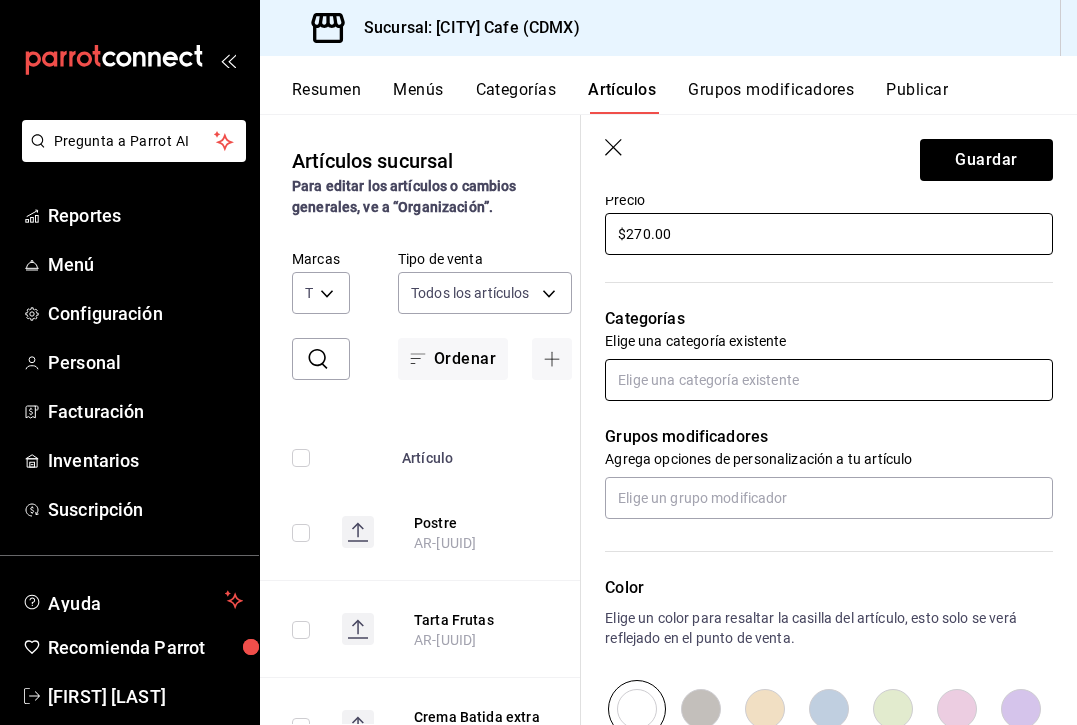 type on "$270.00" 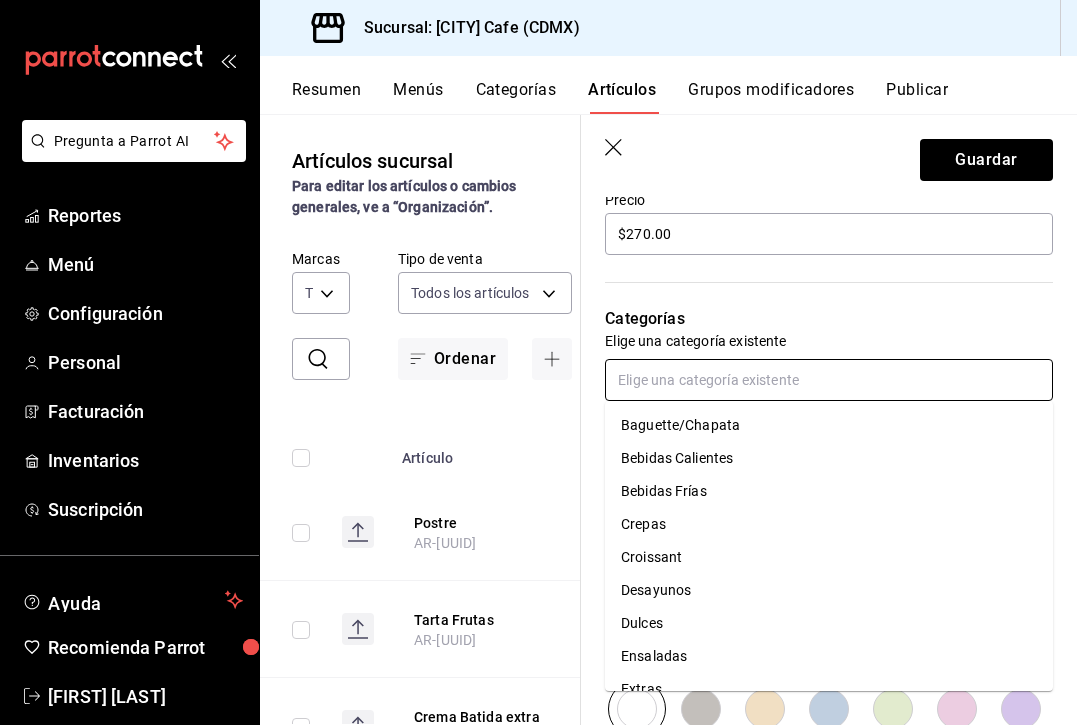 click at bounding box center (829, 380) 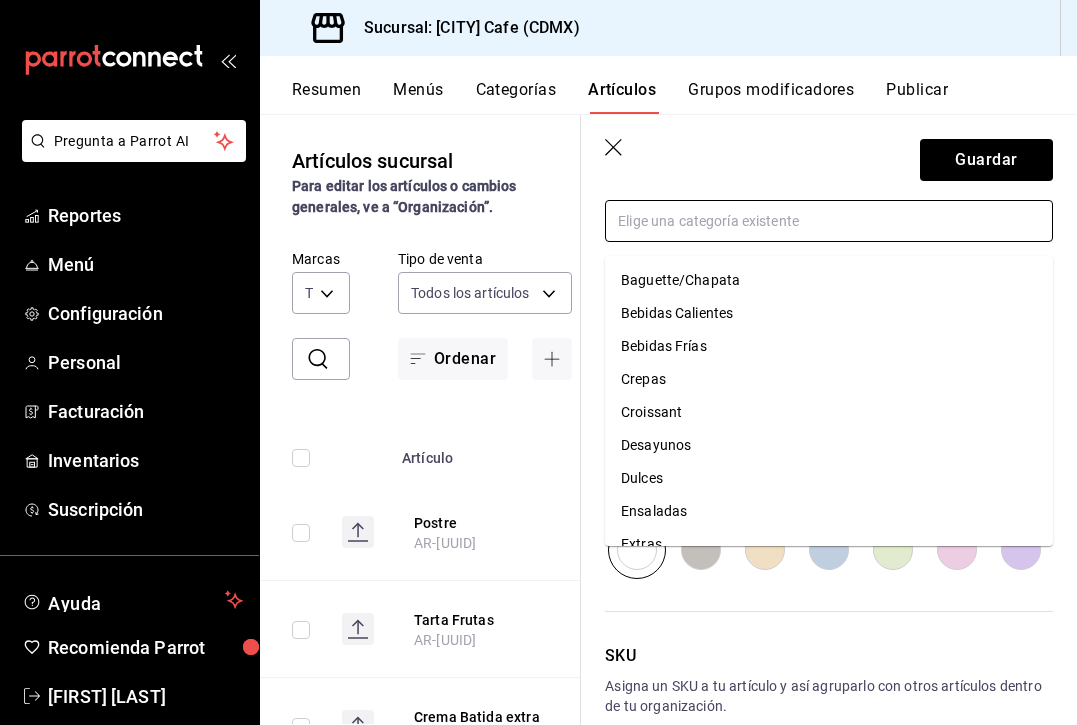 scroll, scrollTop: 773, scrollLeft: 0, axis: vertical 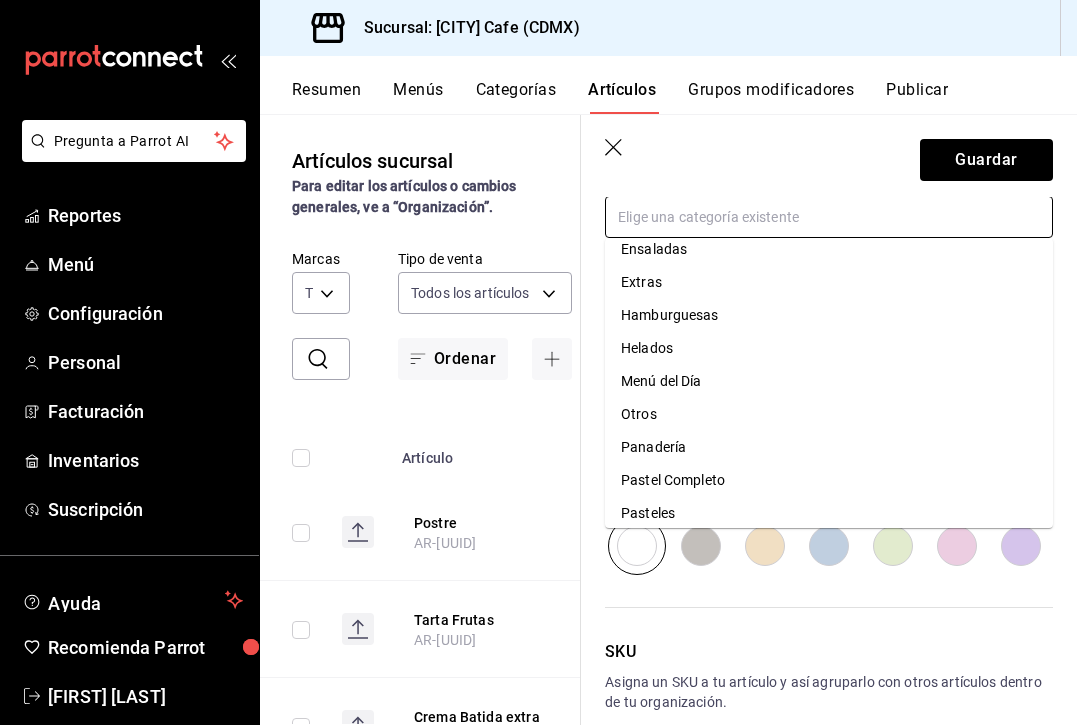 click on "Menú del Día" at bounding box center (829, 381) 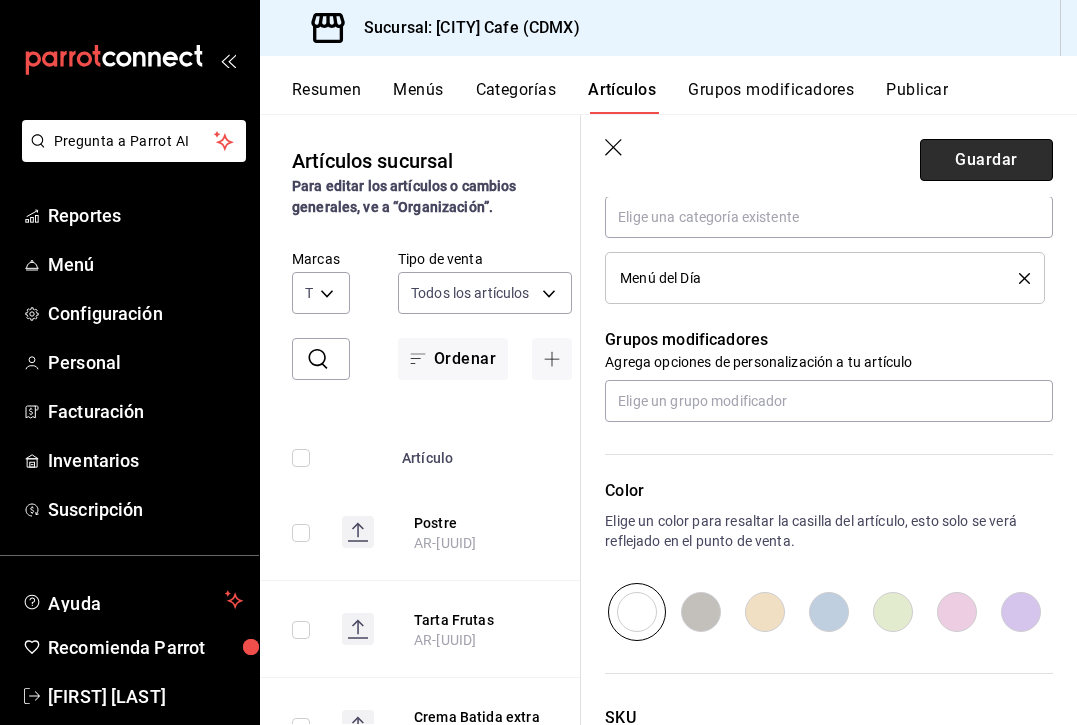 click on "Guardar" at bounding box center (986, 160) 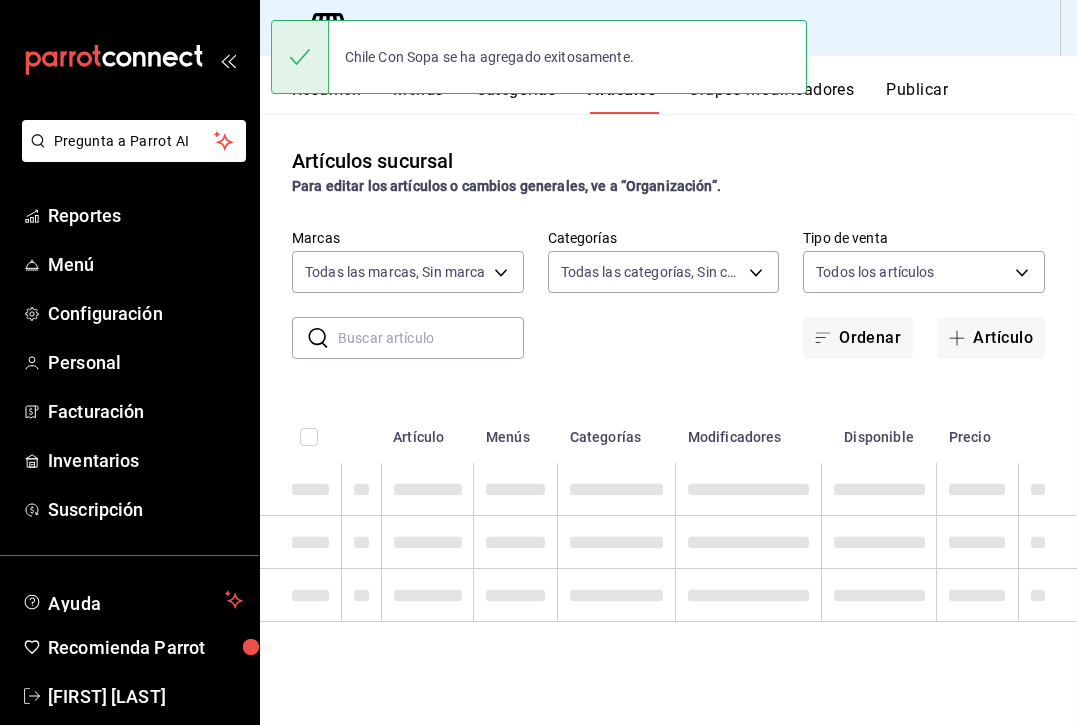 scroll, scrollTop: 0, scrollLeft: 0, axis: both 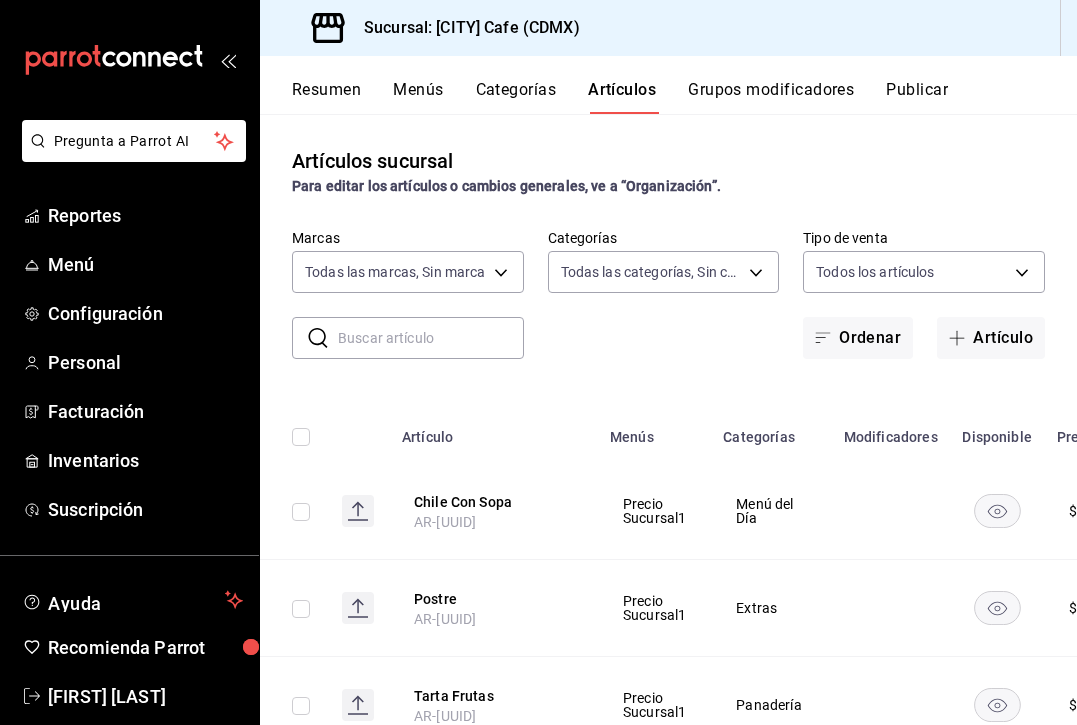 click at bounding box center (431, 338) 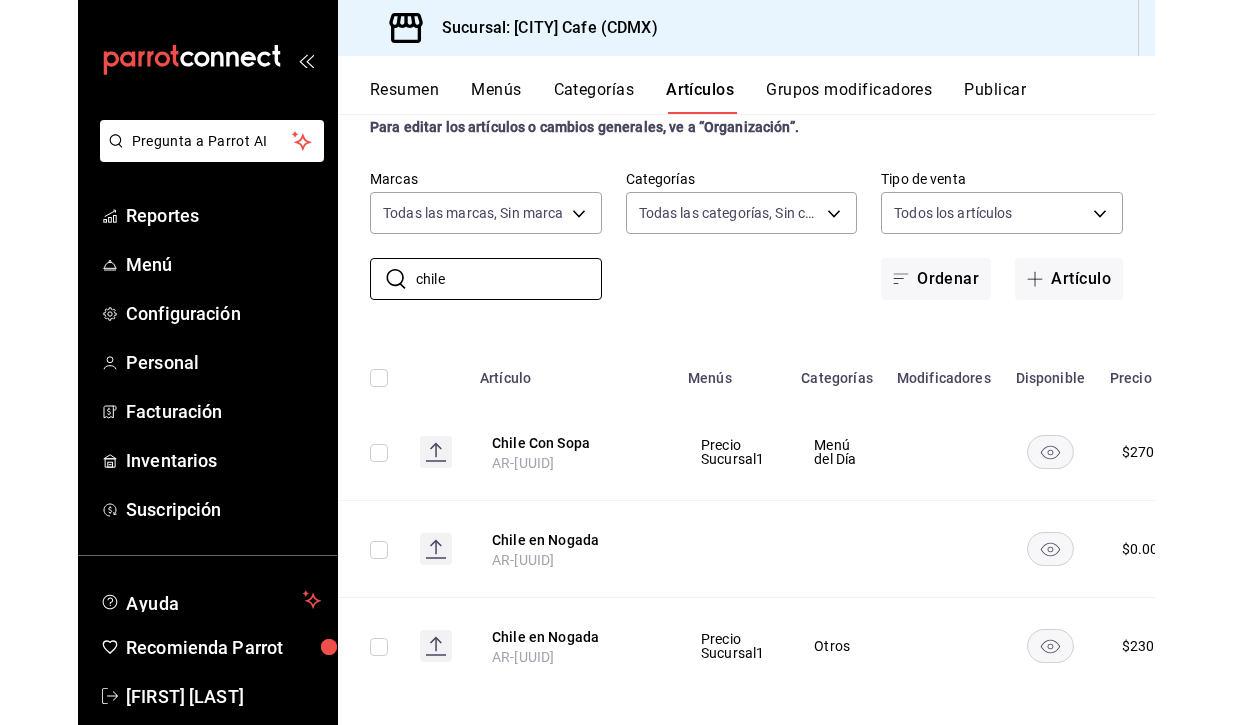 scroll, scrollTop: 77, scrollLeft: 0, axis: vertical 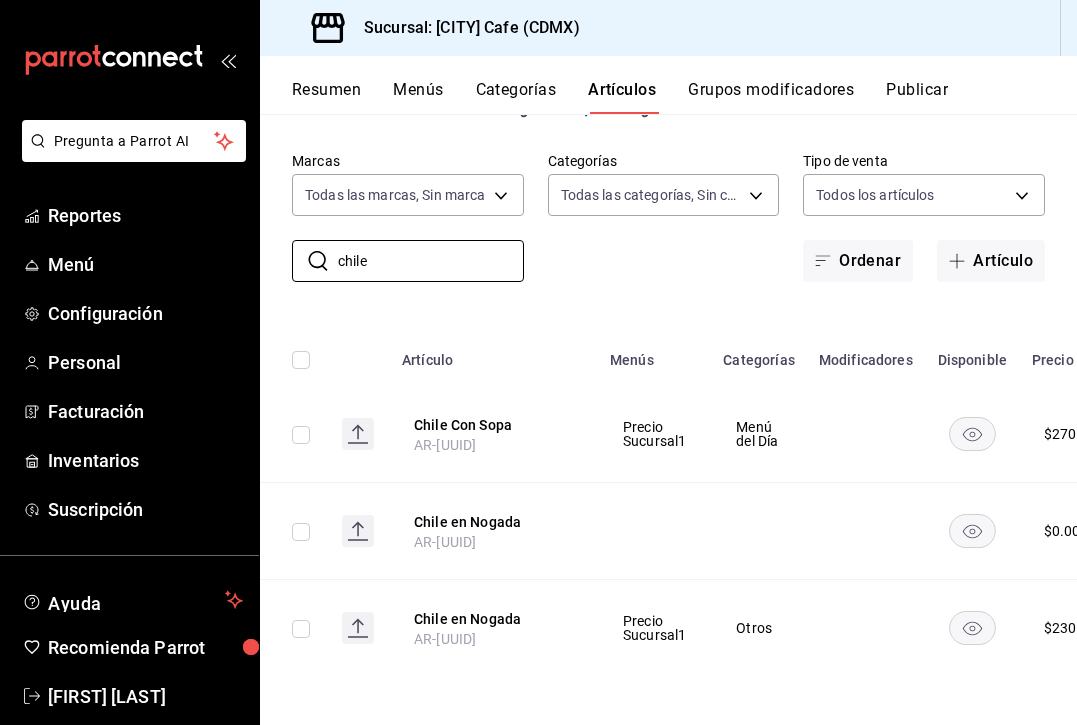 type on "chile" 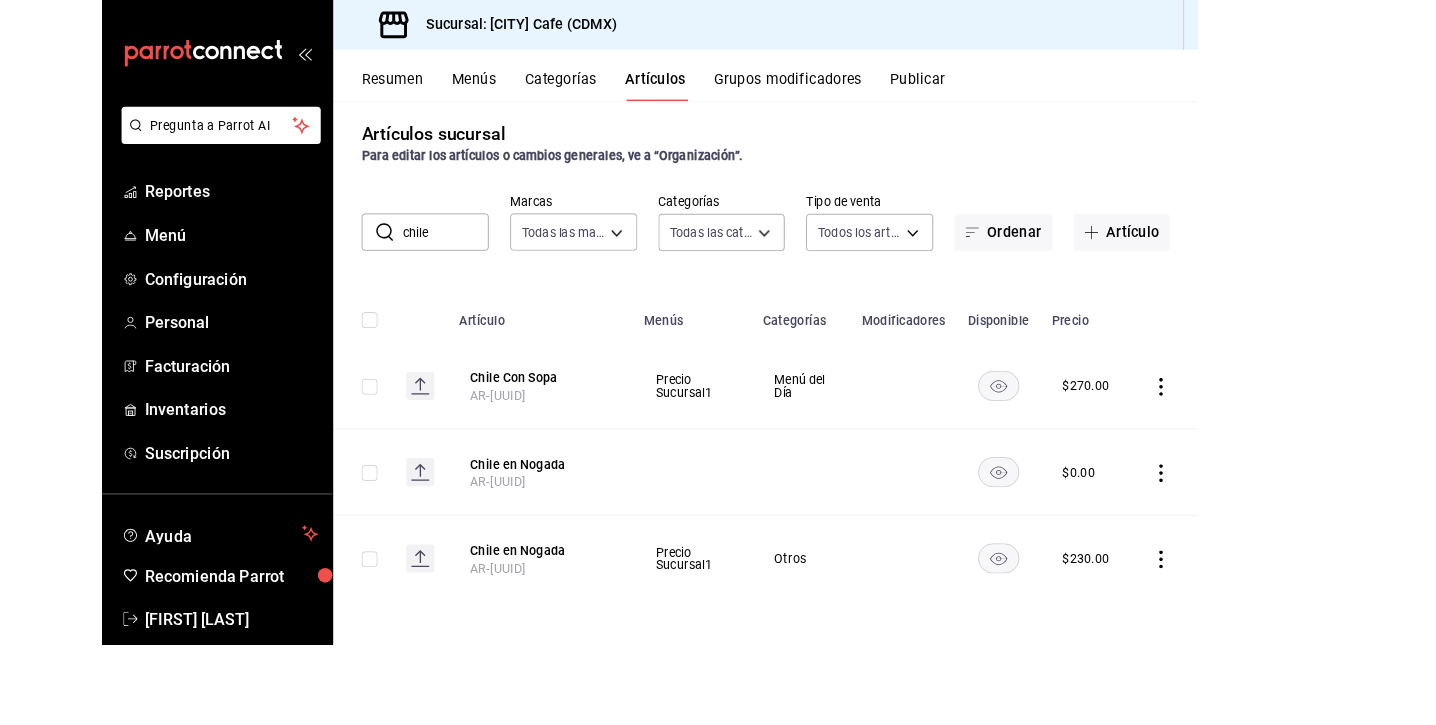 scroll, scrollTop: 11, scrollLeft: 0, axis: vertical 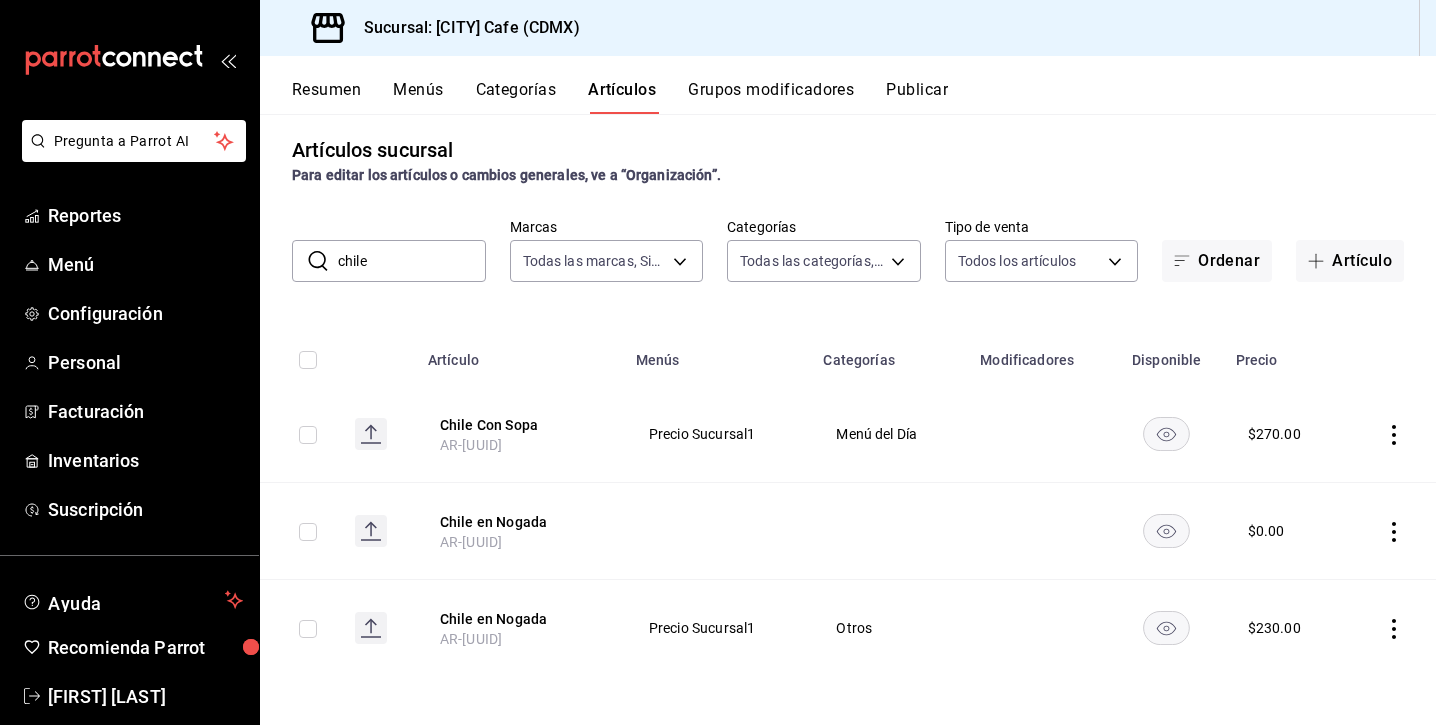 click 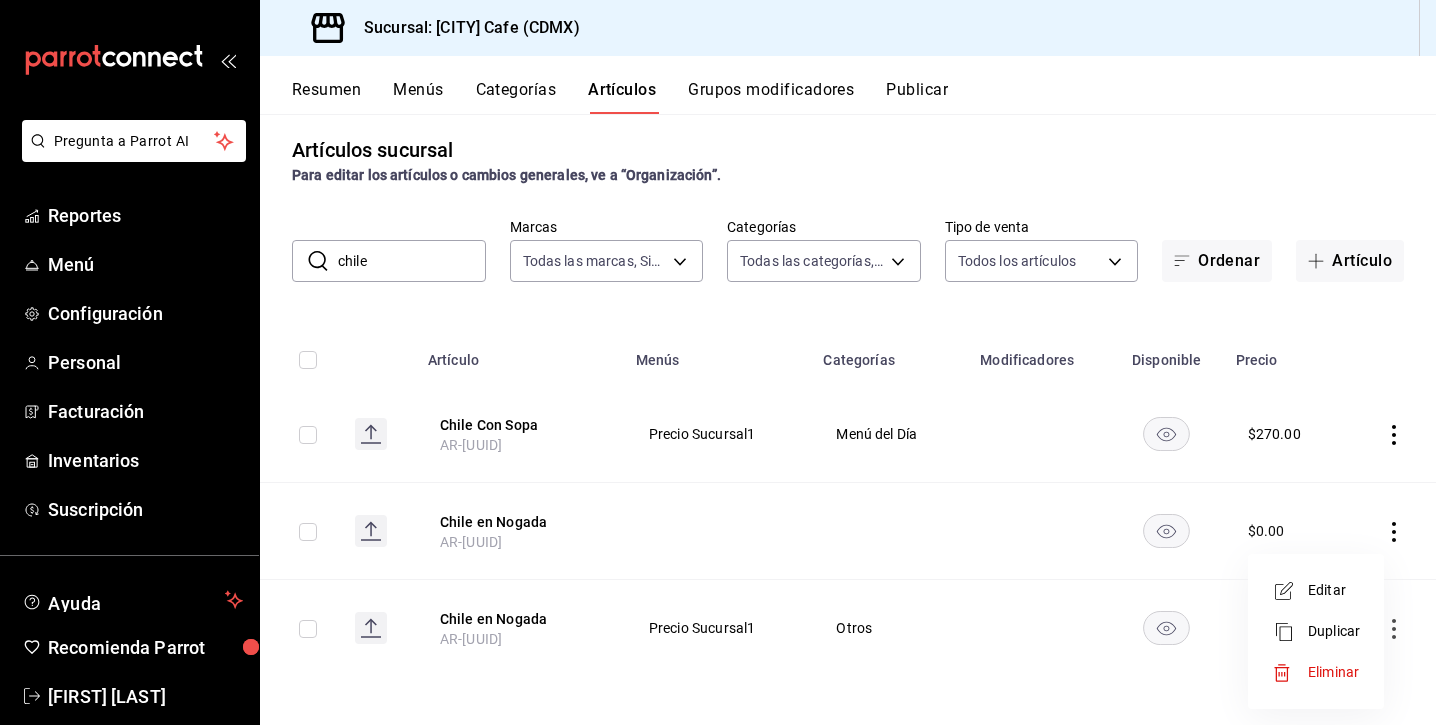 click on "Editar" at bounding box center (1334, 590) 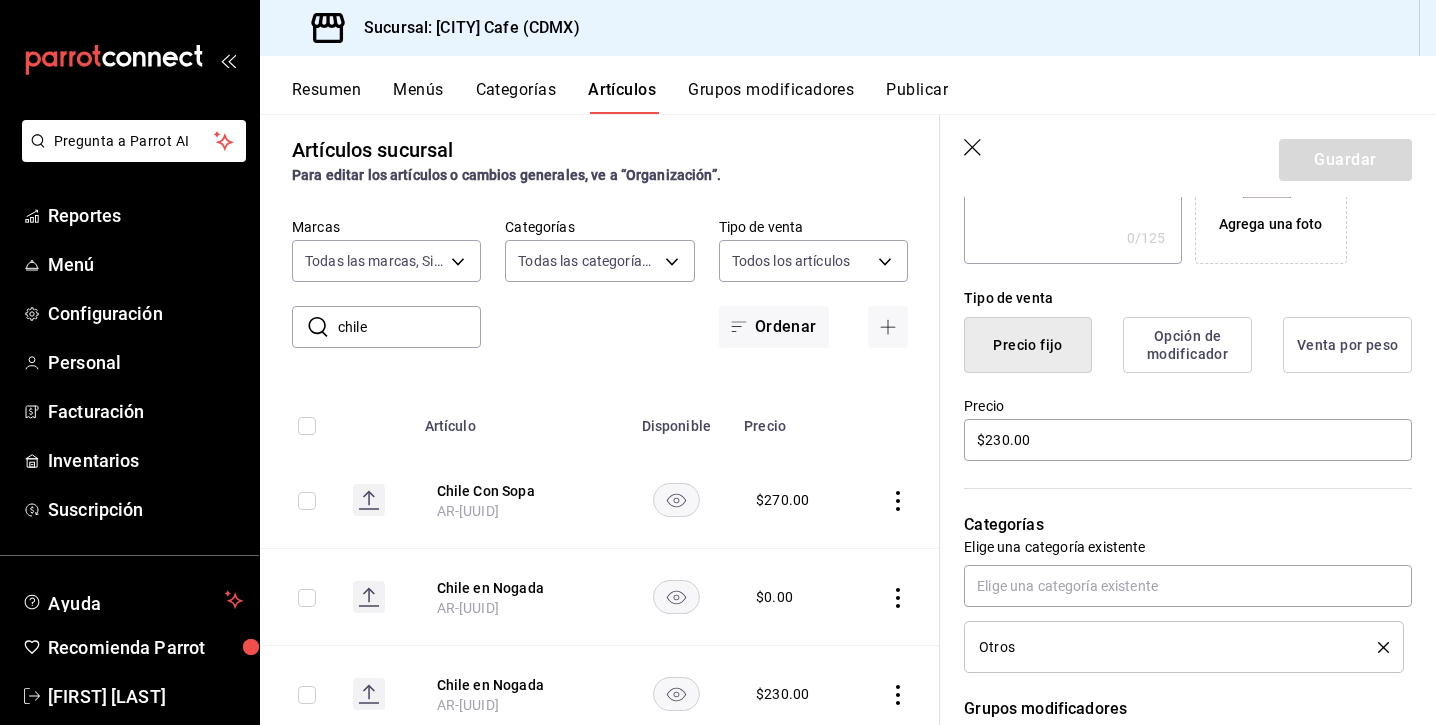 scroll, scrollTop: 409, scrollLeft: 0, axis: vertical 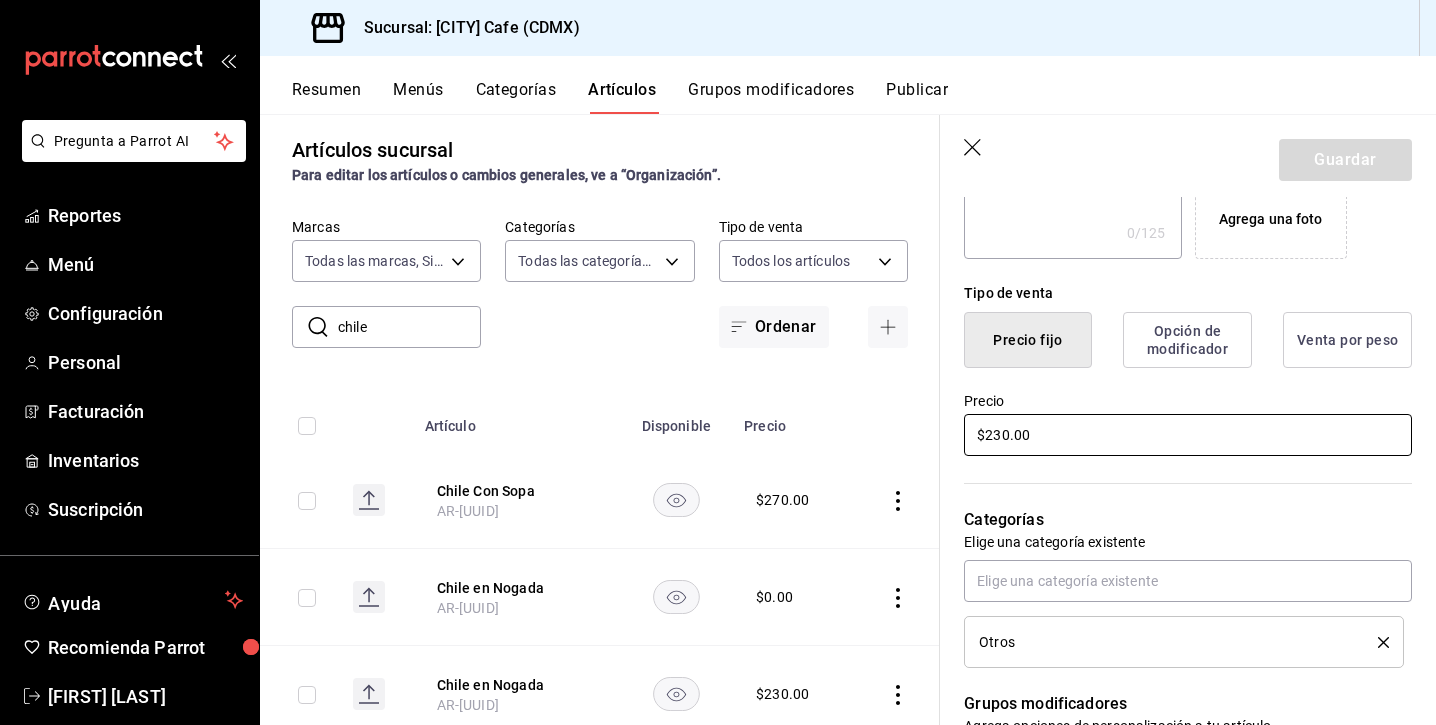 click on "$230.00" at bounding box center (1188, 435) 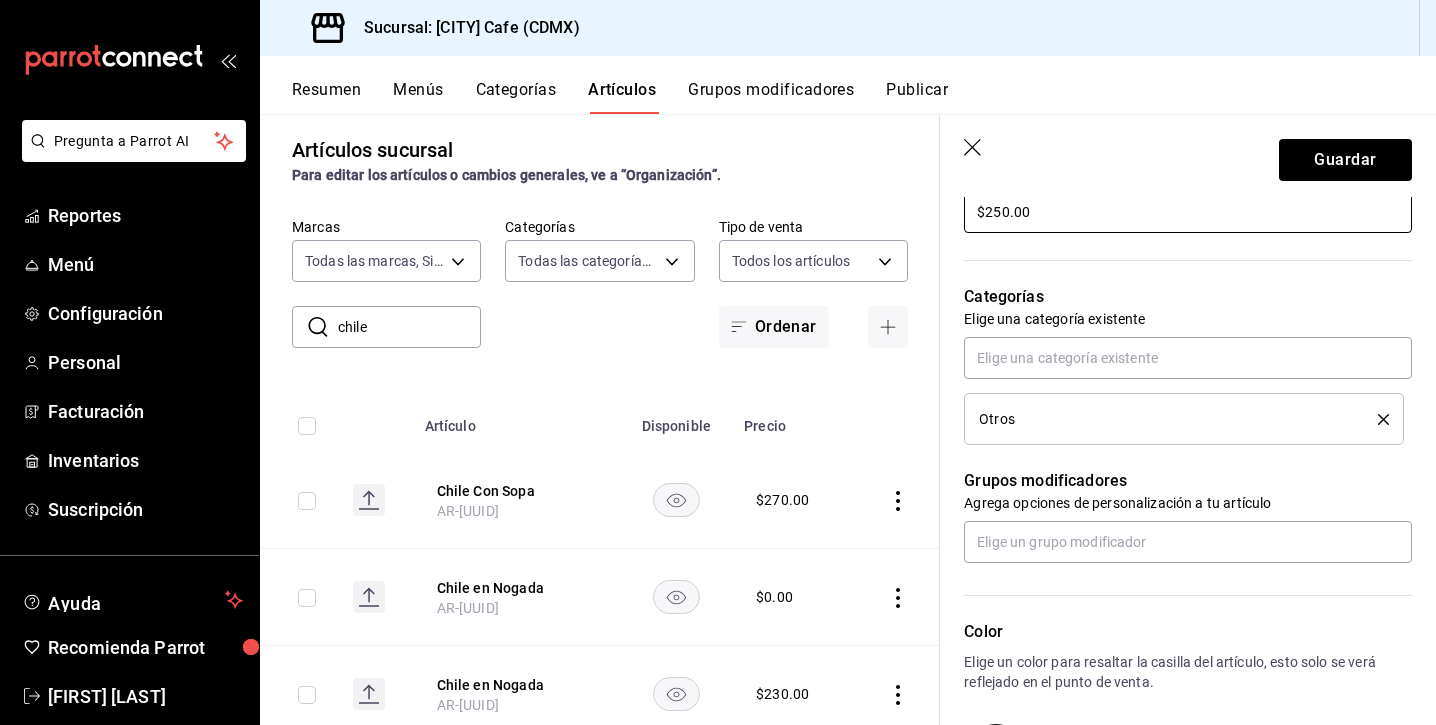 scroll, scrollTop: 634, scrollLeft: 0, axis: vertical 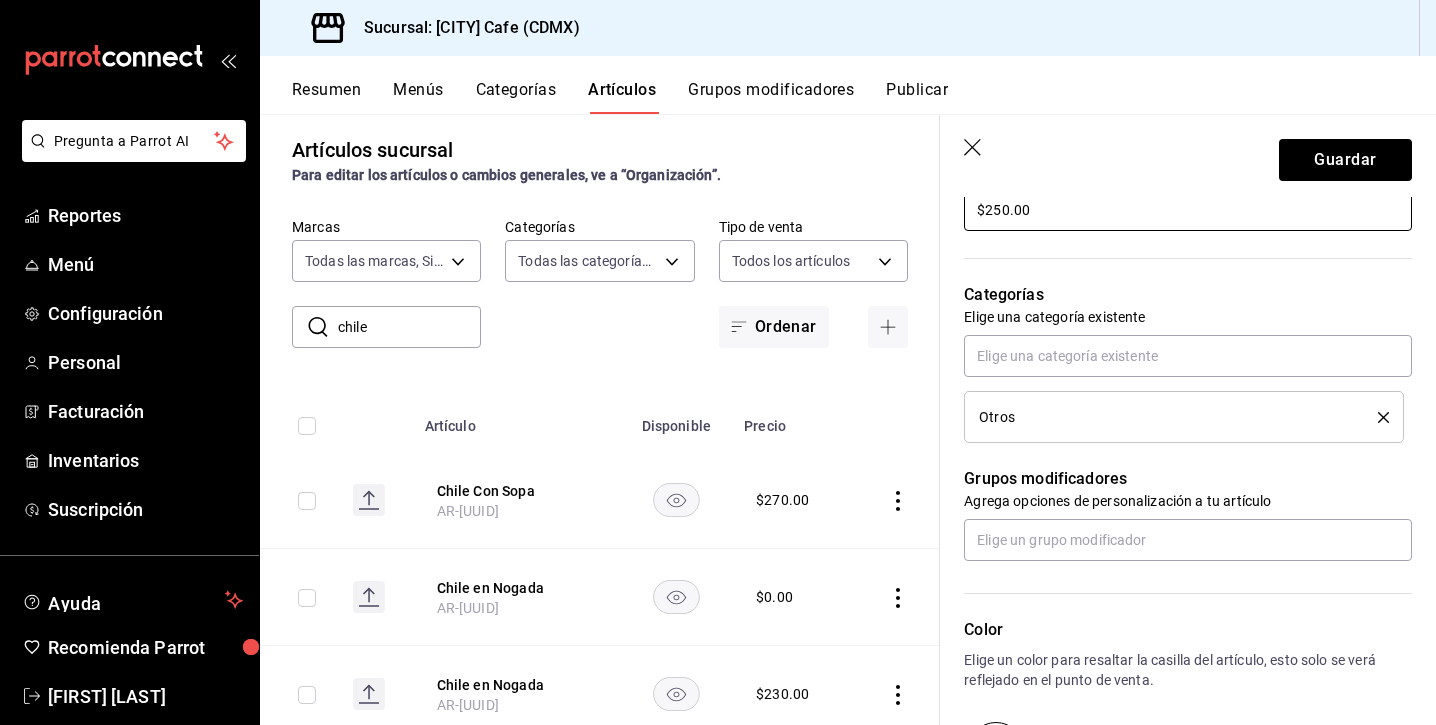type on "$250.00" 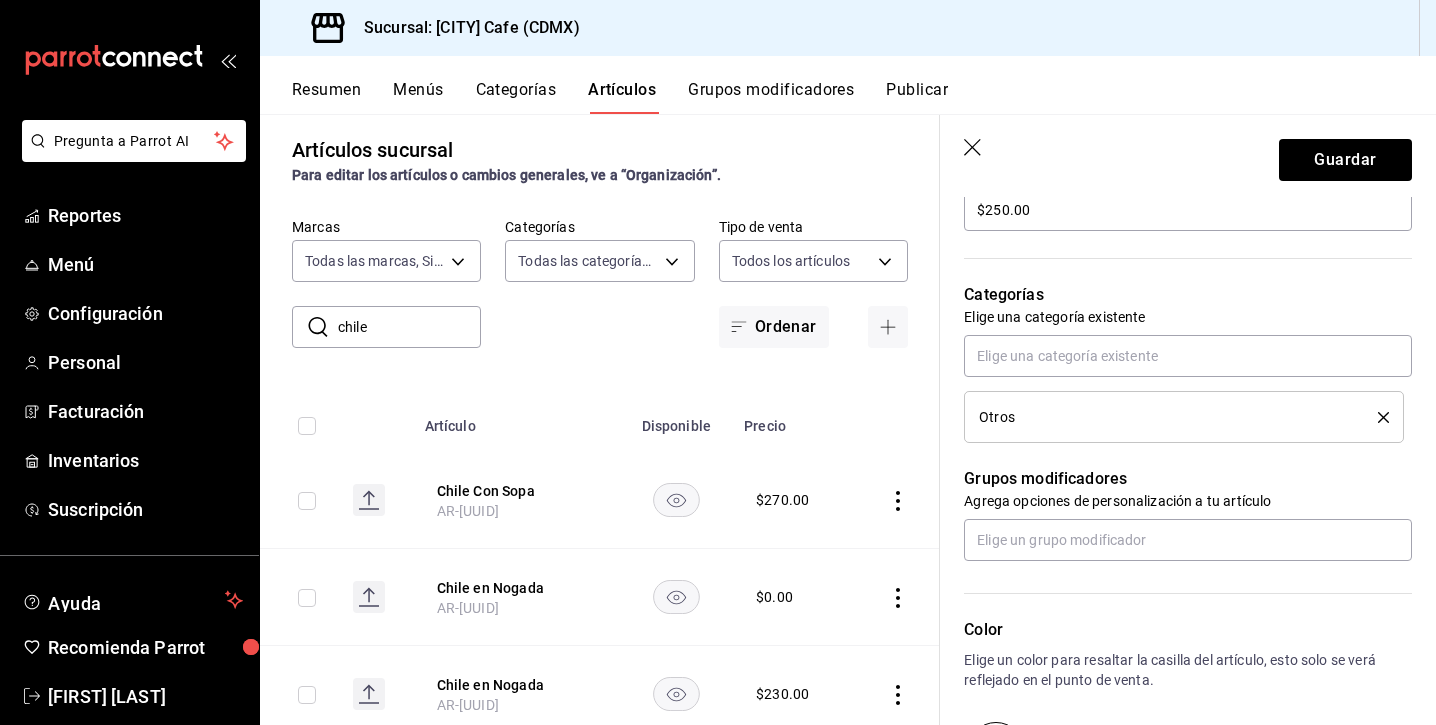 click on "Otros" at bounding box center [1163, 417] 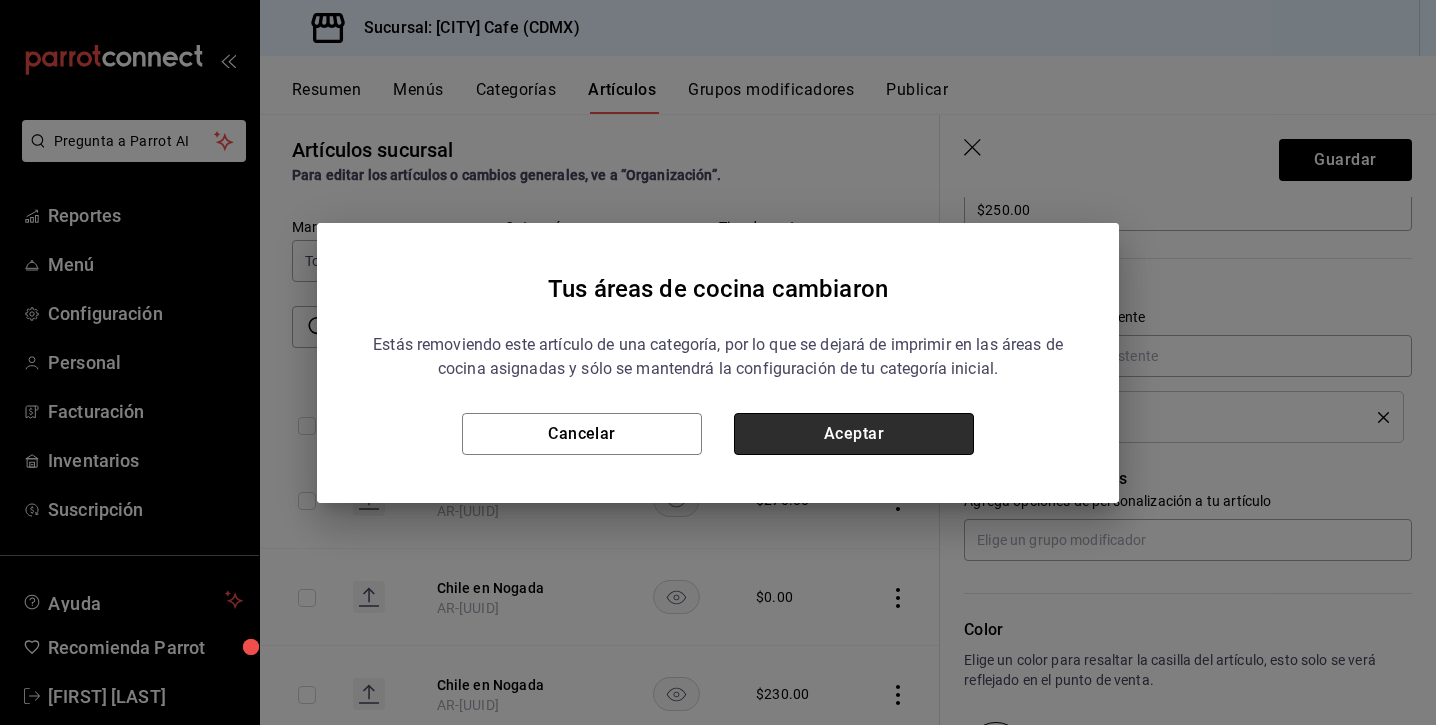 click on "Aceptar" at bounding box center (854, 434) 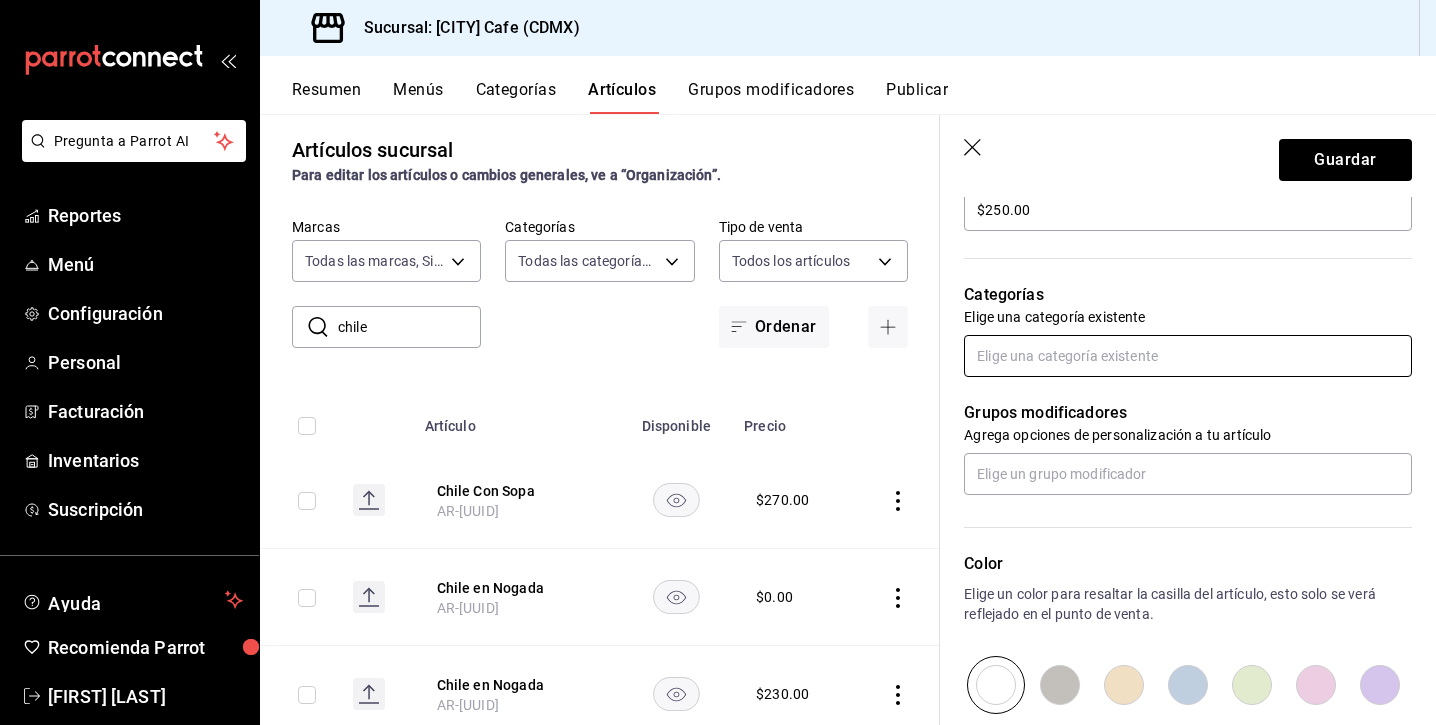 click at bounding box center [1188, 356] 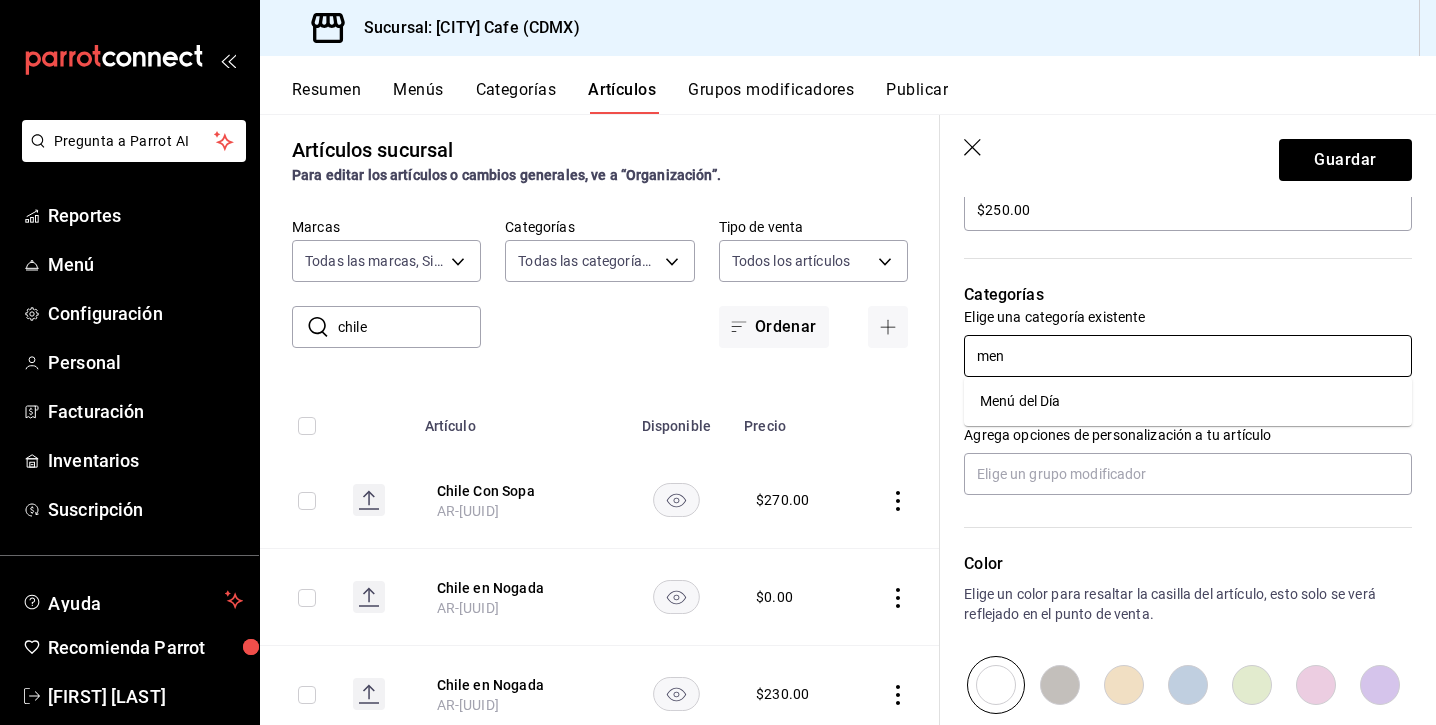 type on "menu" 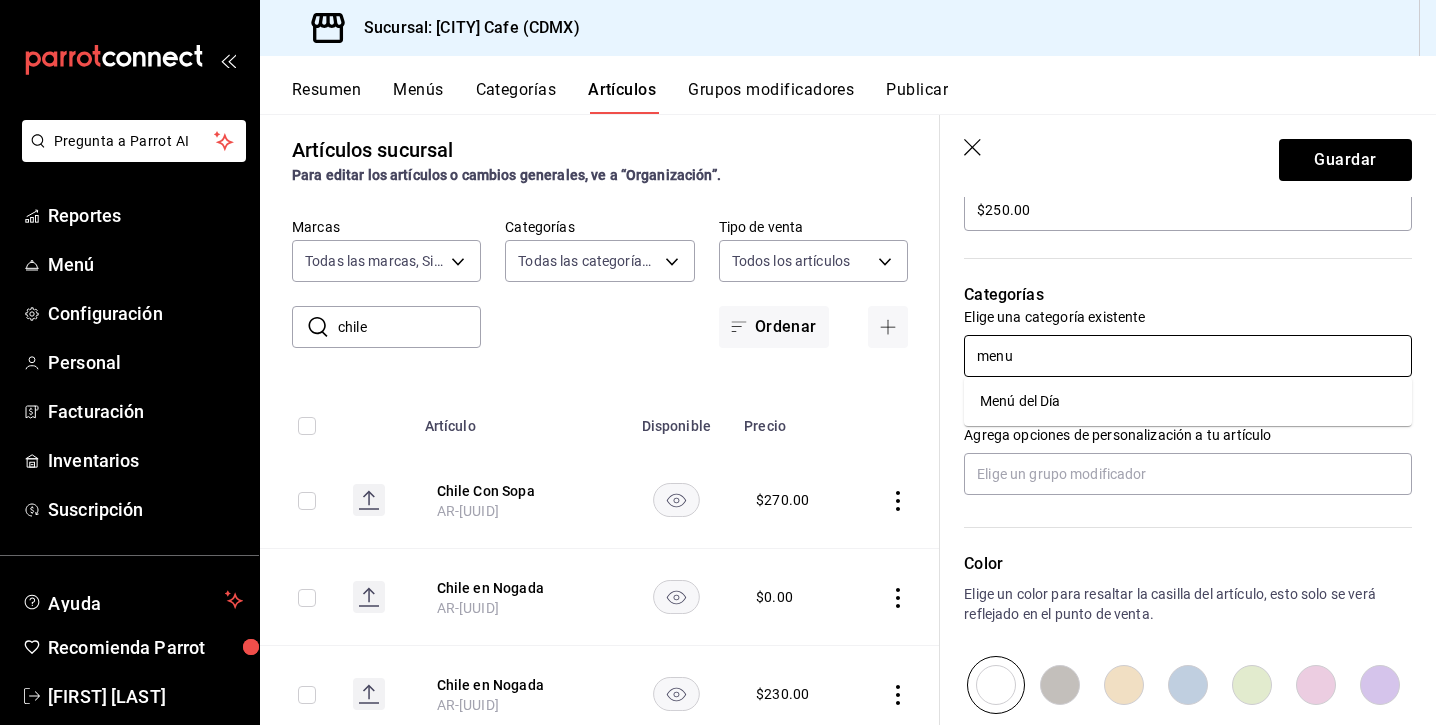 click on "Menú del Día" at bounding box center [1188, 401] 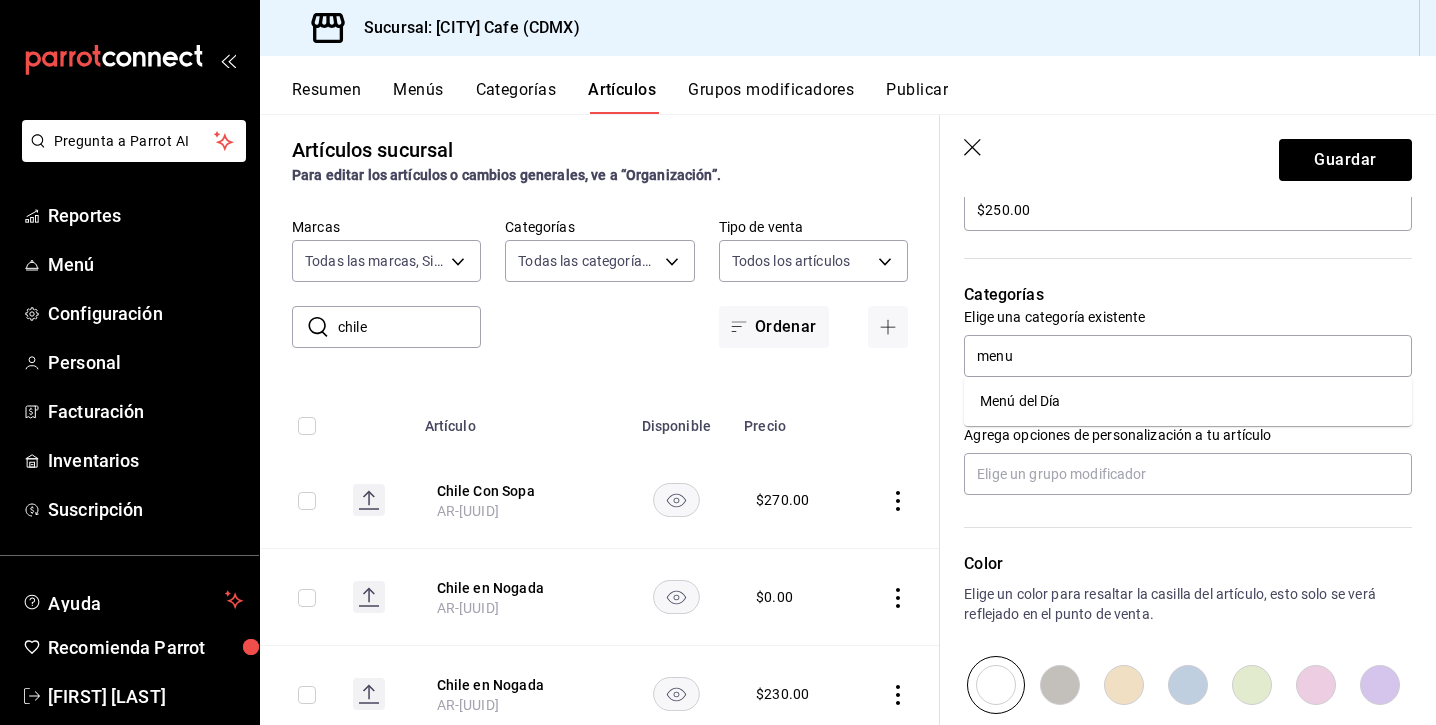 type 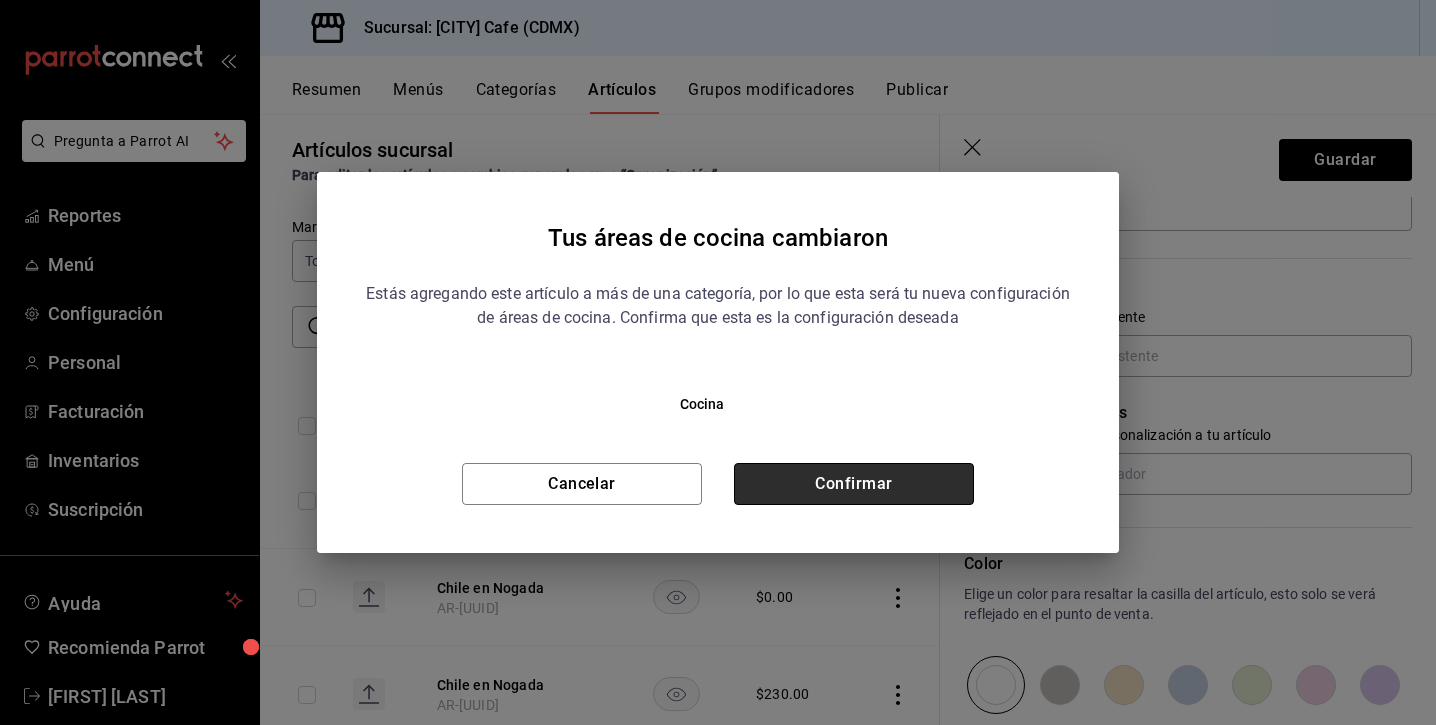 click on "Confirmar" at bounding box center [854, 484] 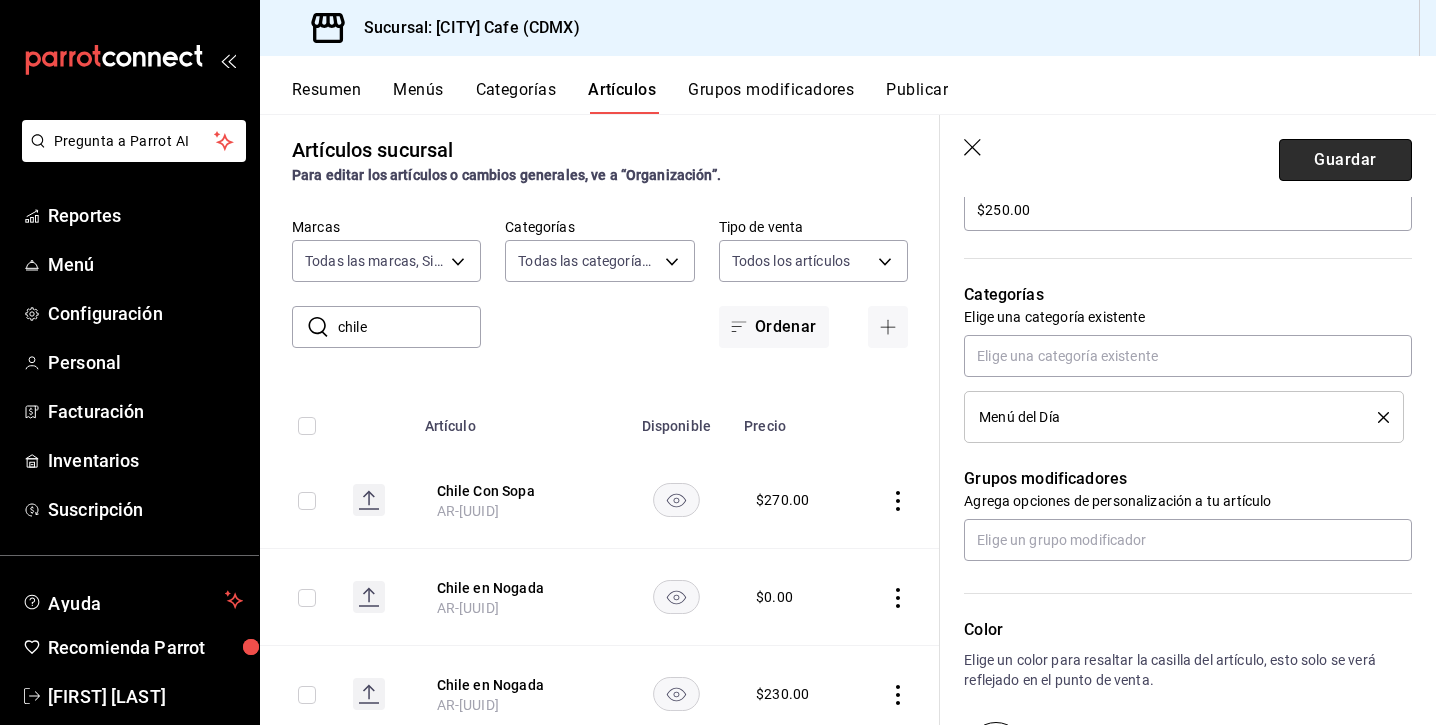 click on "Guardar" at bounding box center [1345, 160] 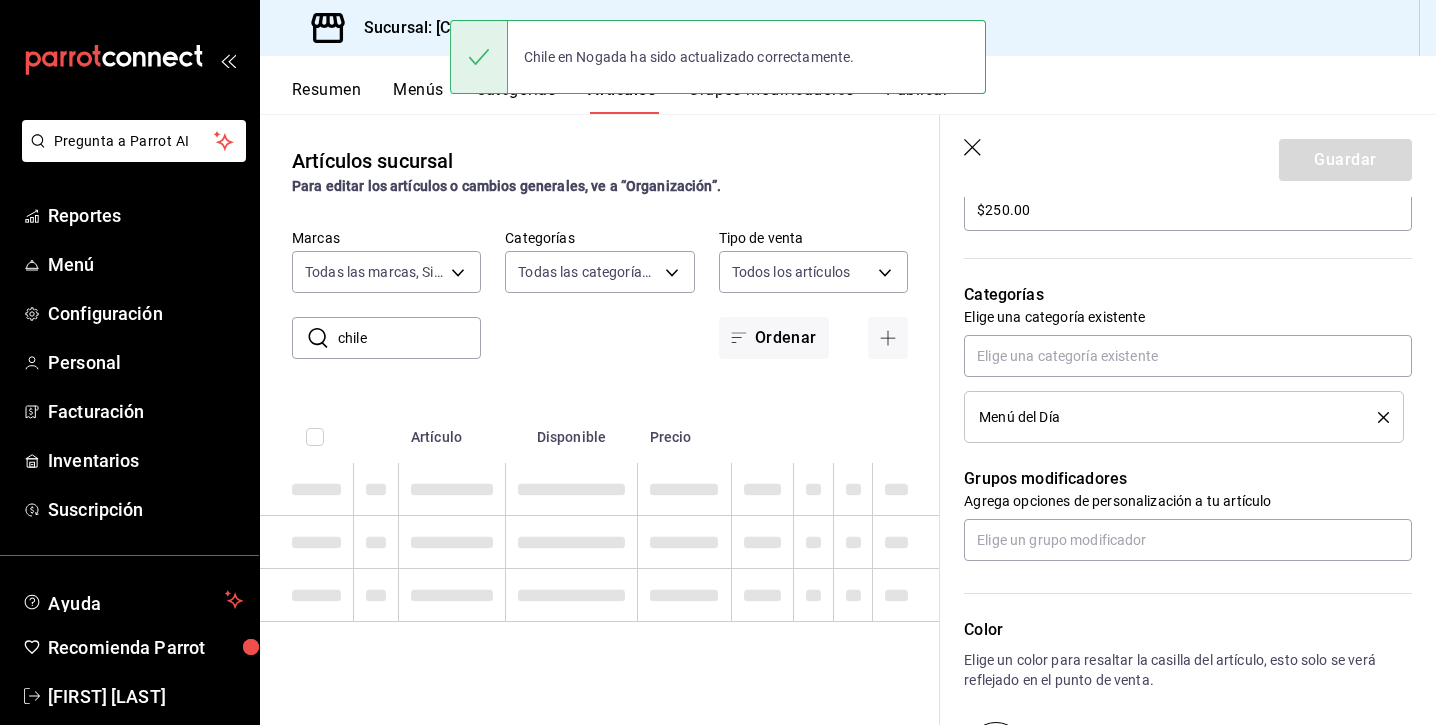 scroll, scrollTop: 0, scrollLeft: 0, axis: both 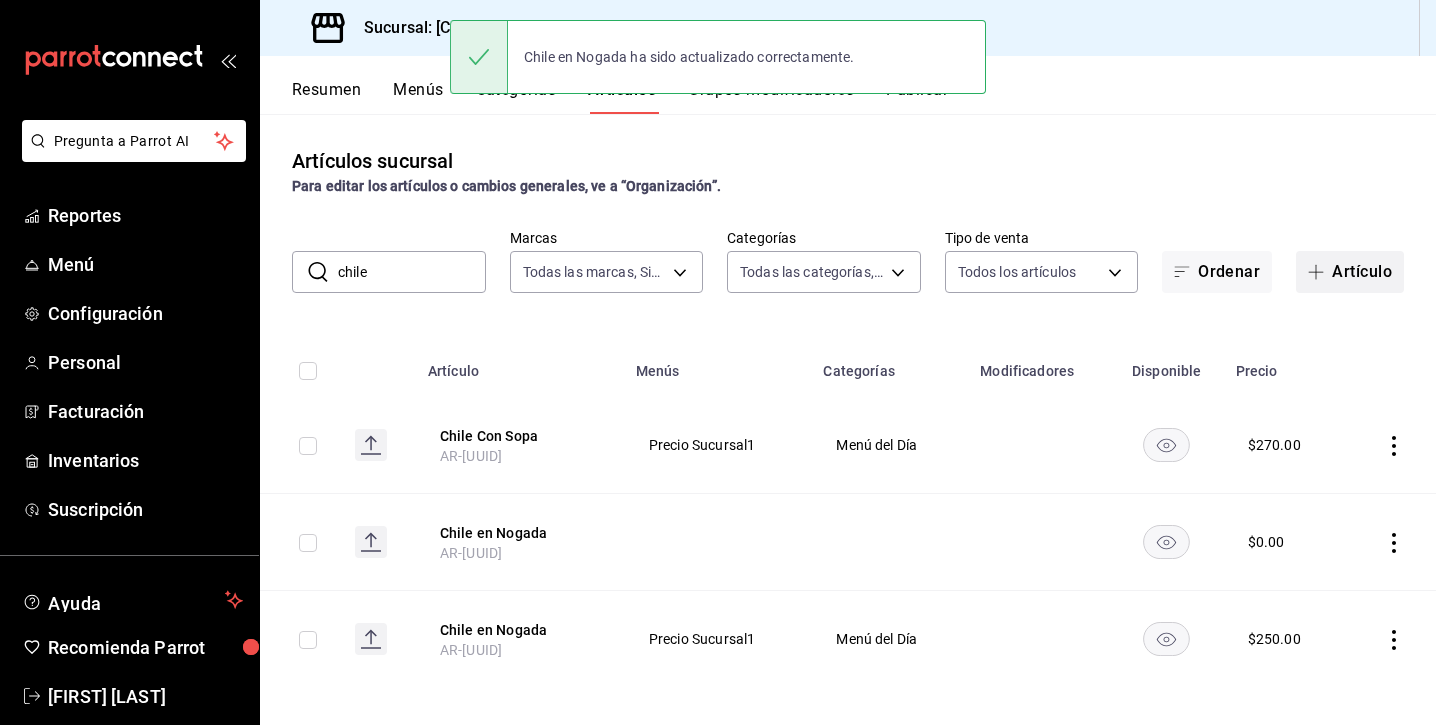 click on "Artículo" at bounding box center [1350, 272] 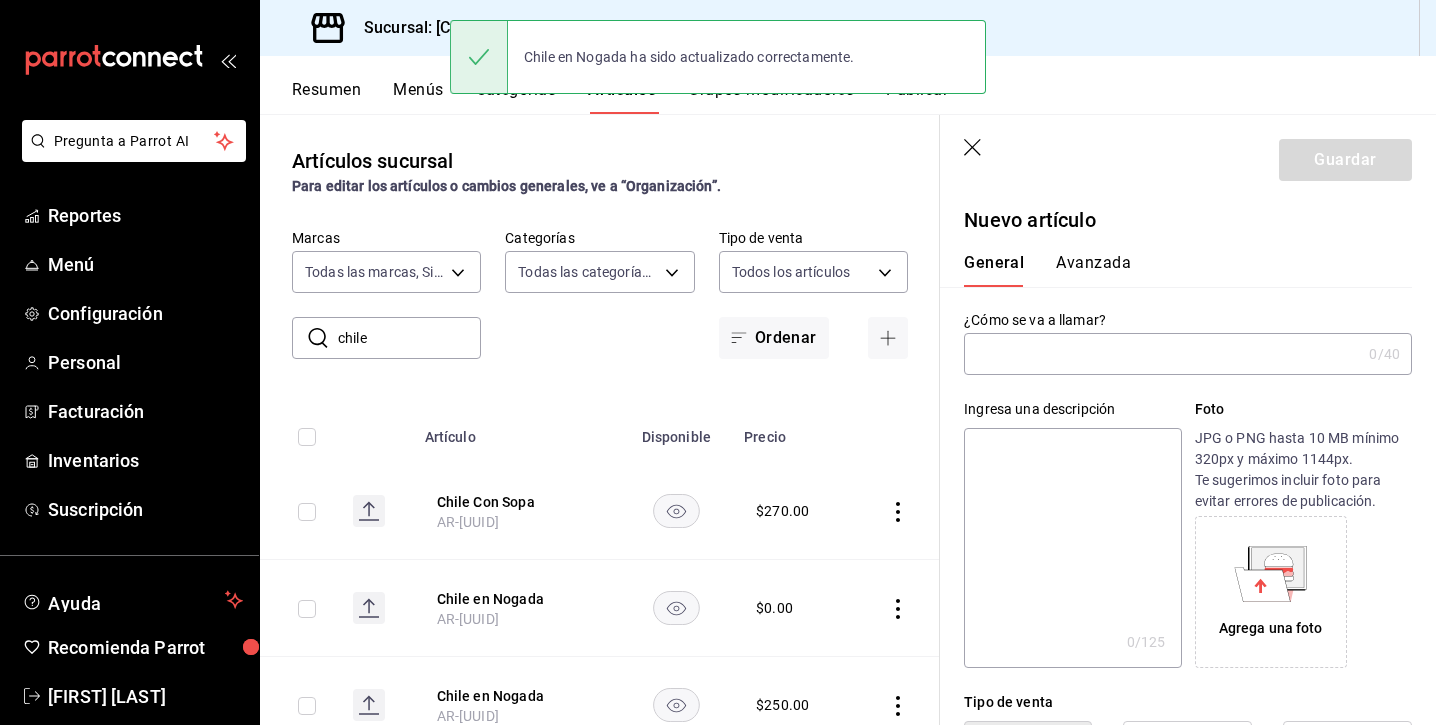 click at bounding box center [1162, 354] 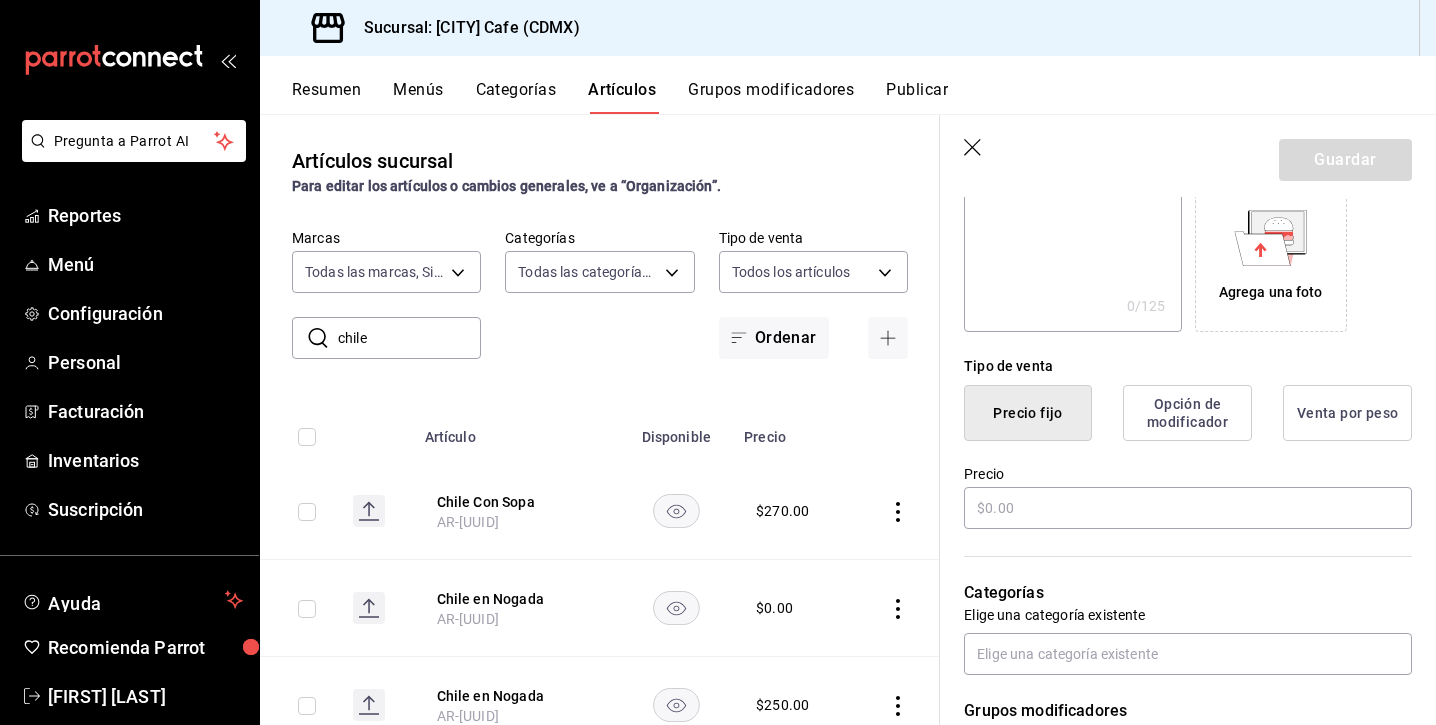 scroll, scrollTop: 340, scrollLeft: 0, axis: vertical 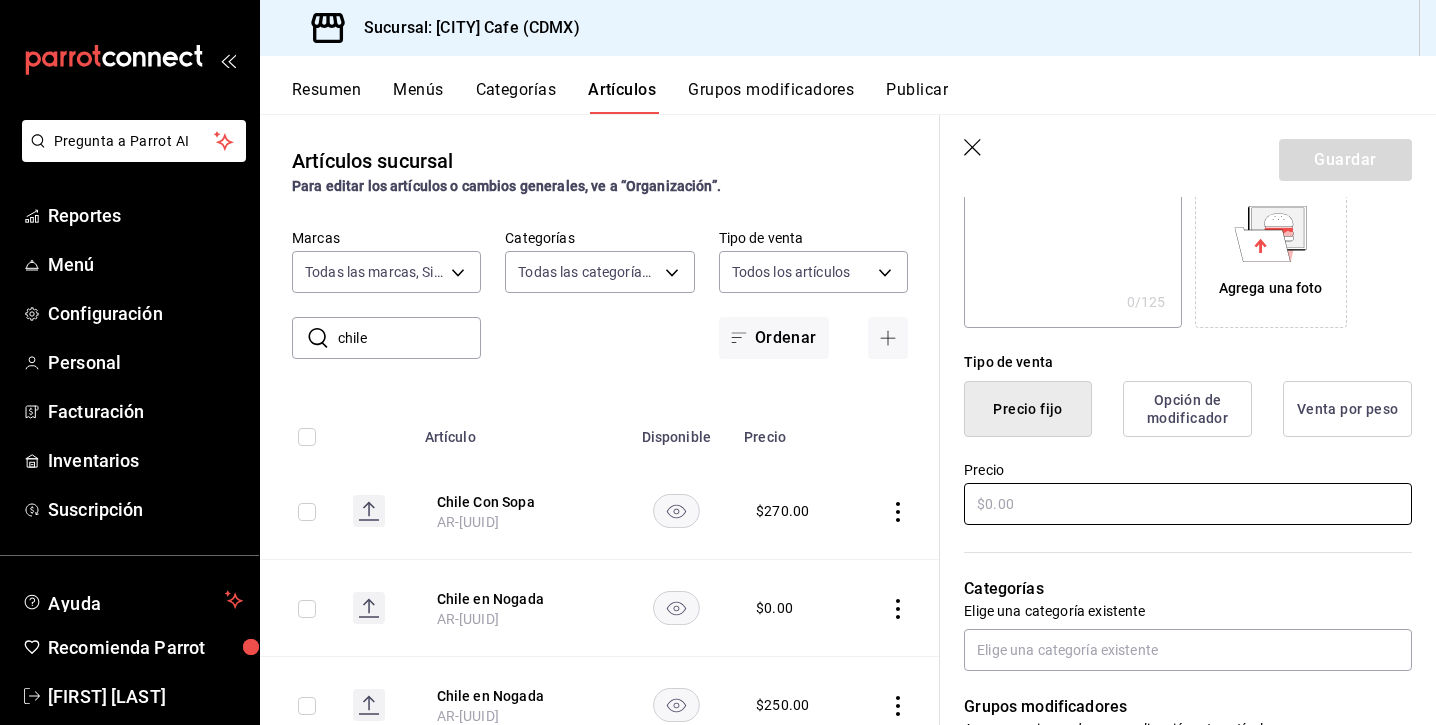 type on "Chile con Menú" 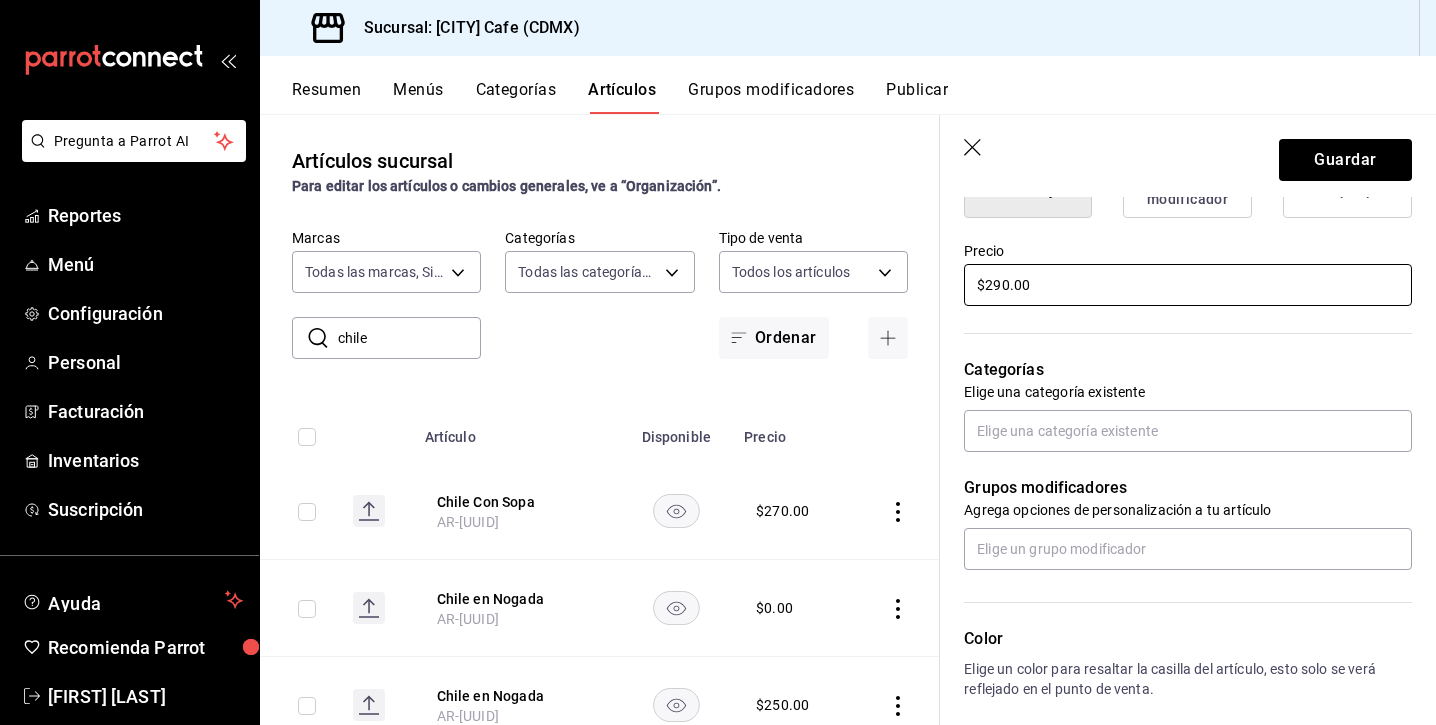 scroll, scrollTop: 565, scrollLeft: 0, axis: vertical 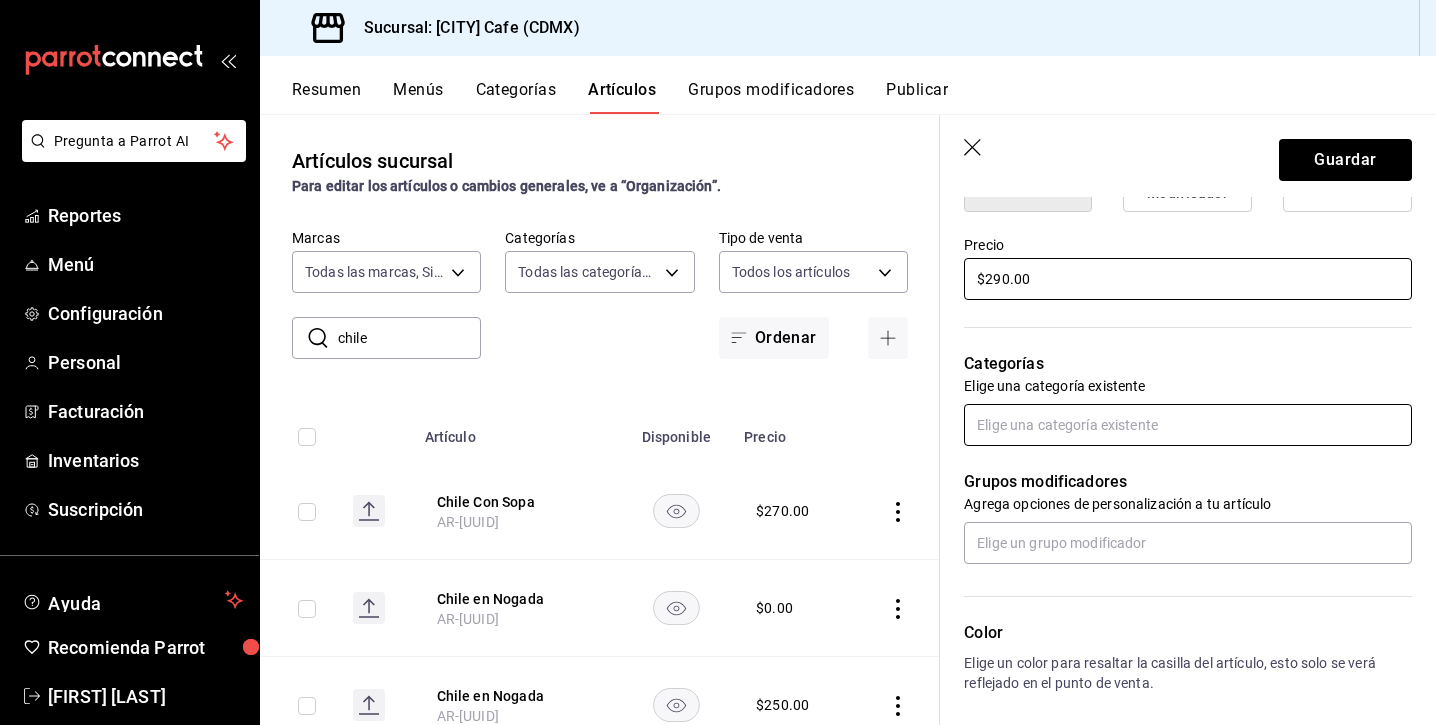 type on "$290.00" 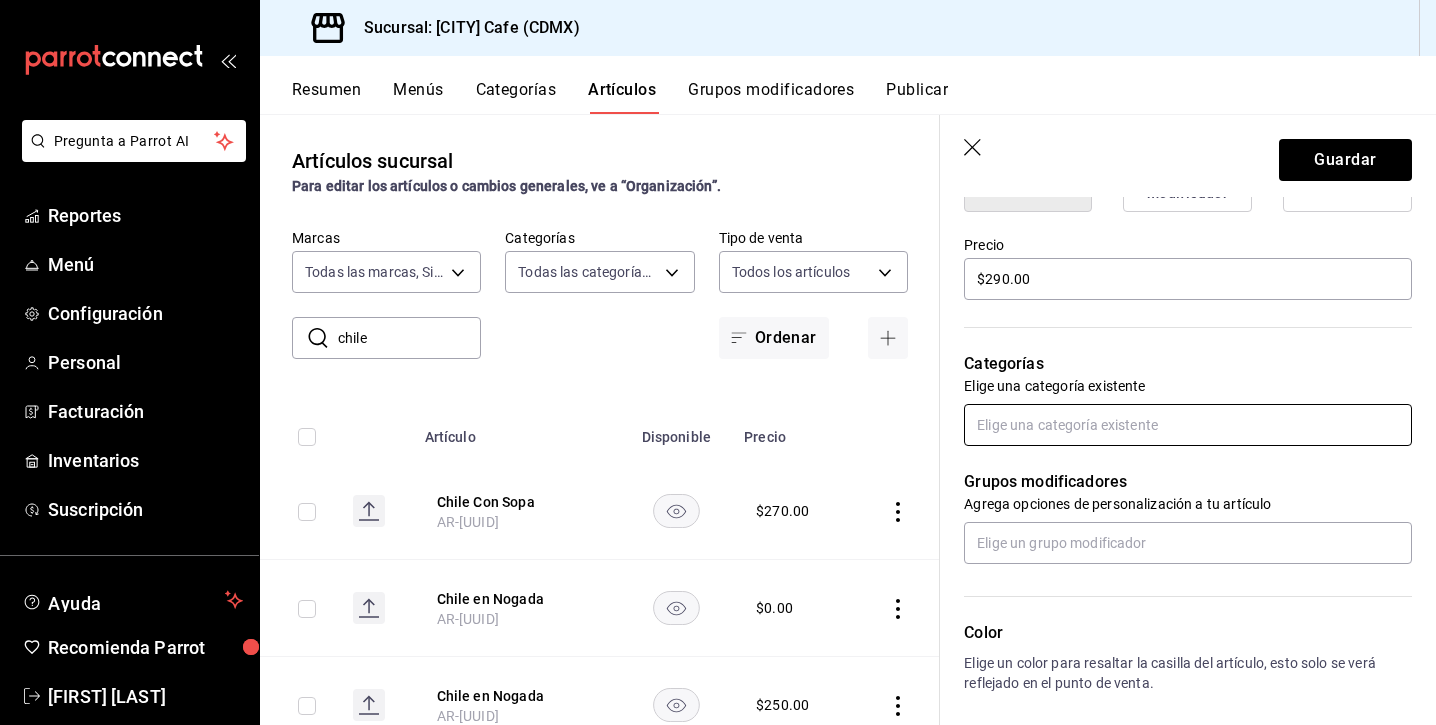 click at bounding box center [1188, 425] 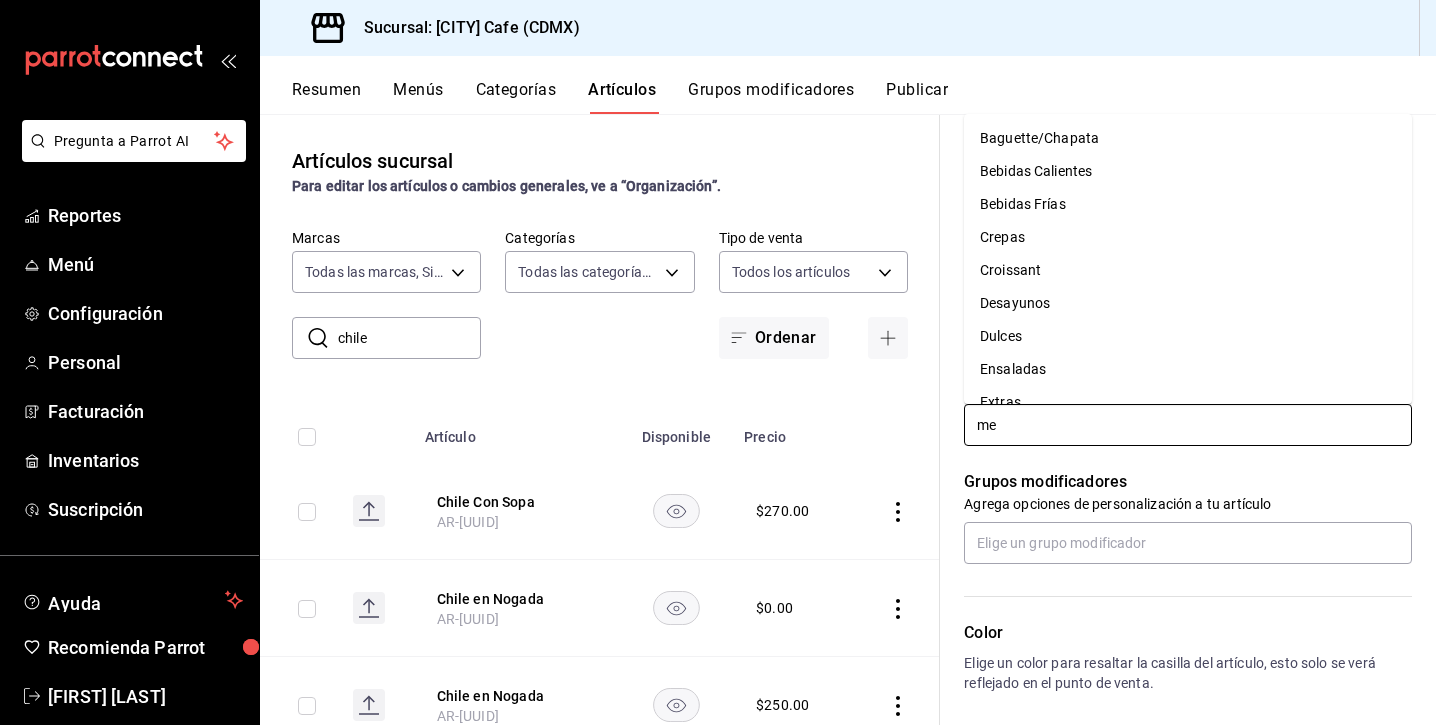 type on "men" 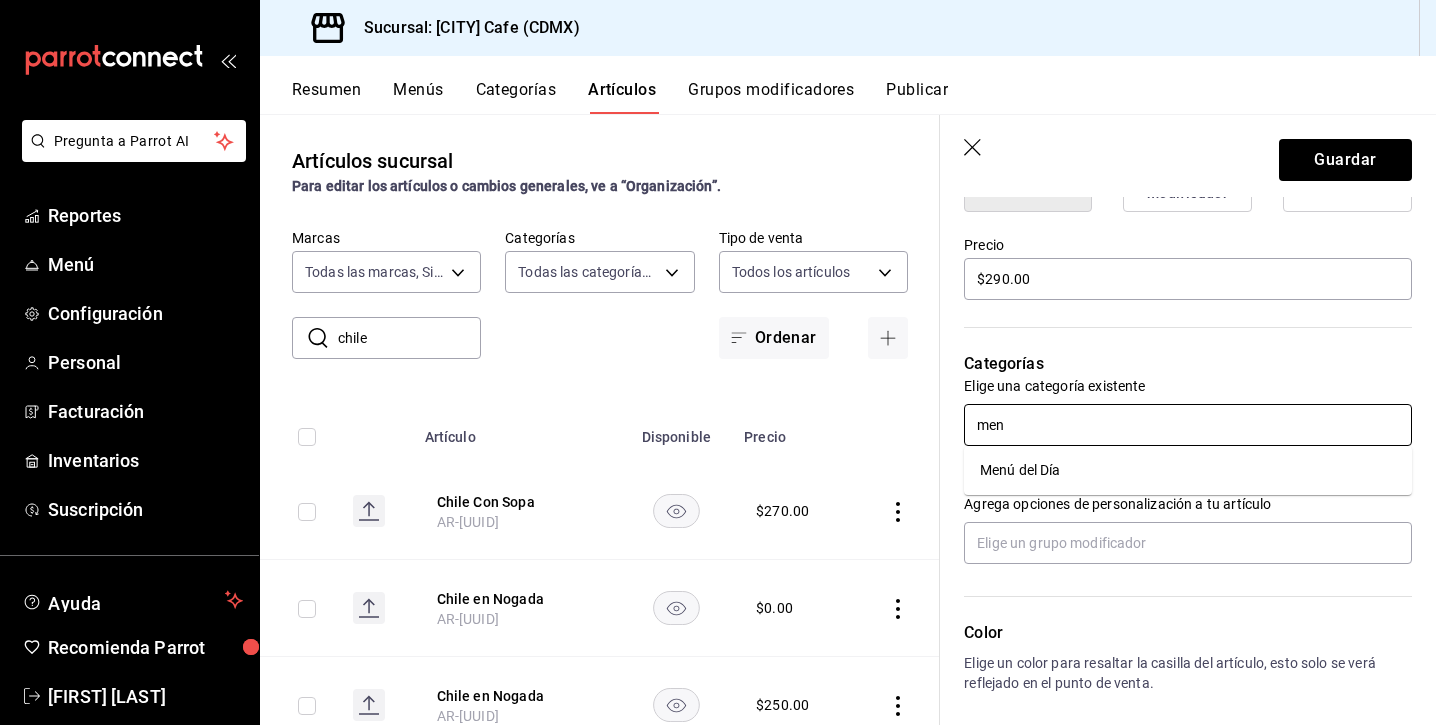 click on "Menú del Día" at bounding box center [1188, 470] 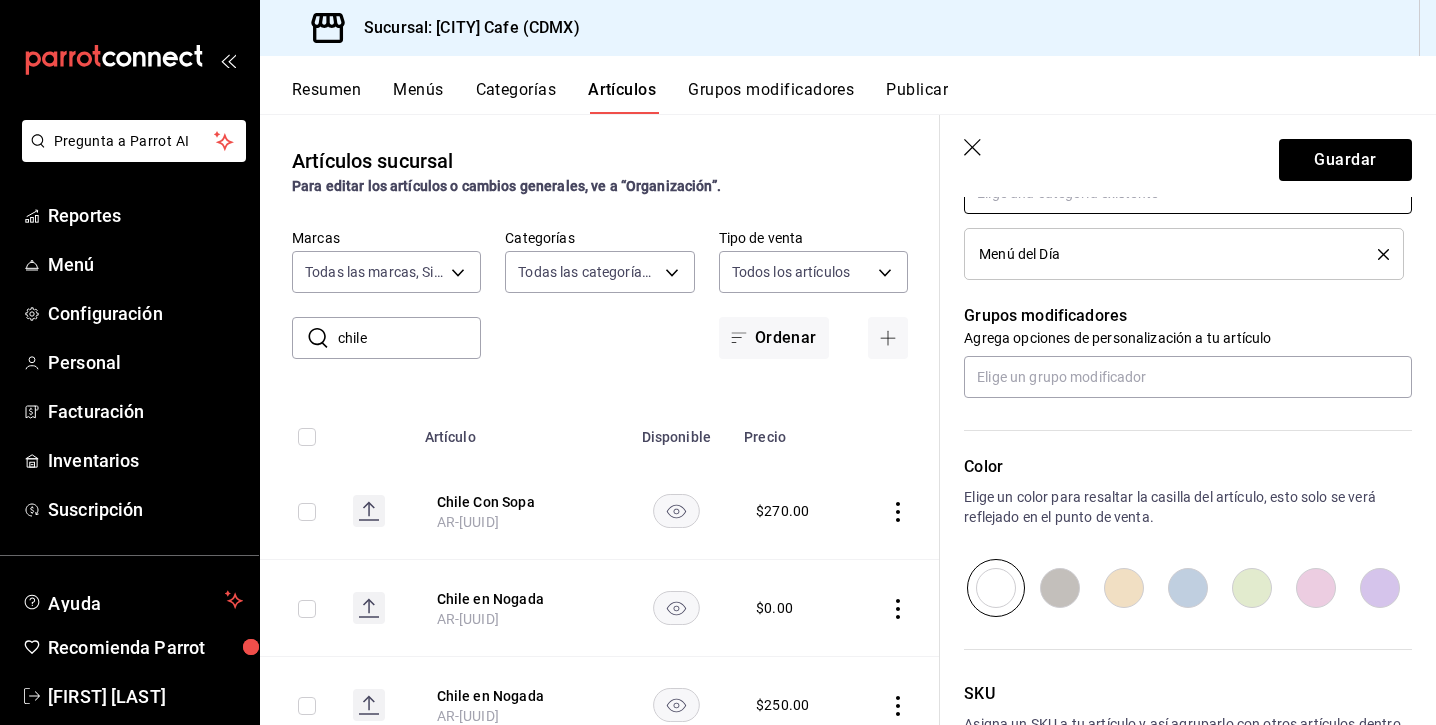 scroll, scrollTop: 804, scrollLeft: 0, axis: vertical 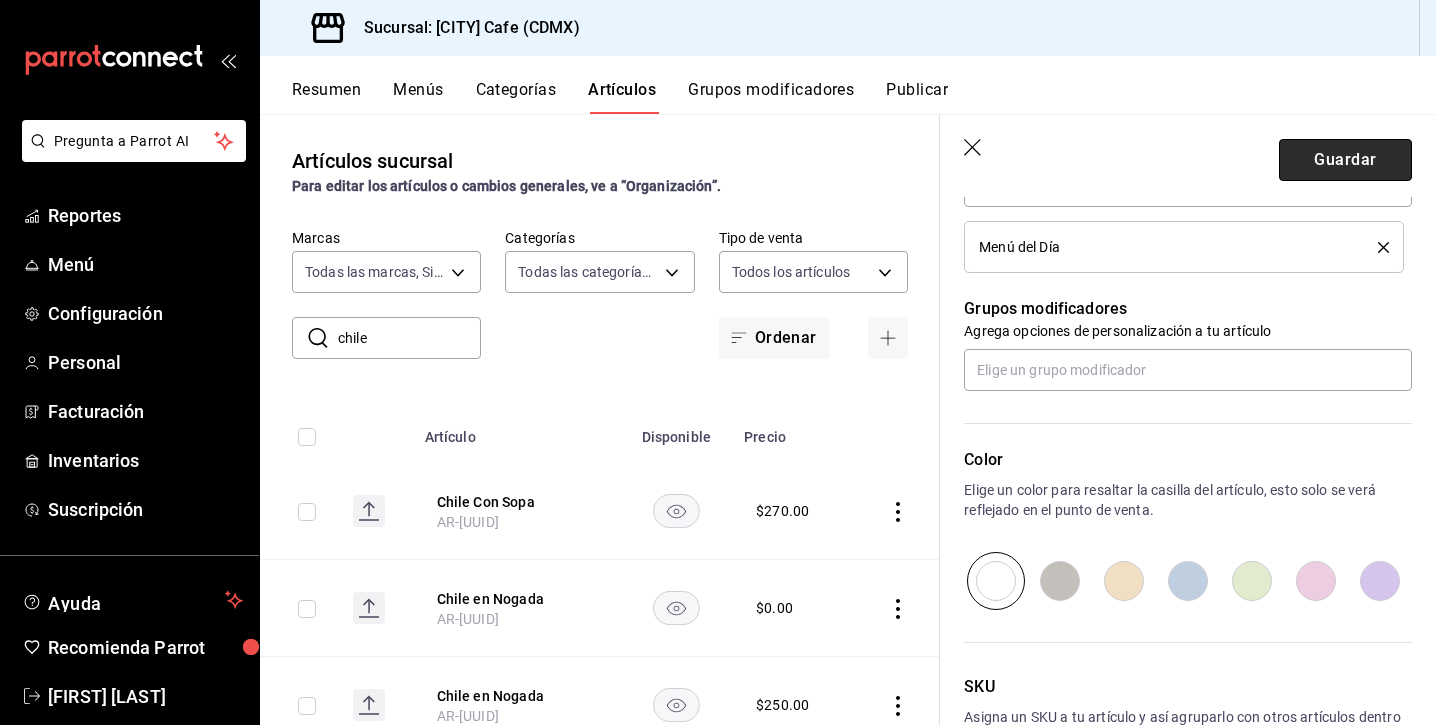click on "Guardar" at bounding box center [1345, 160] 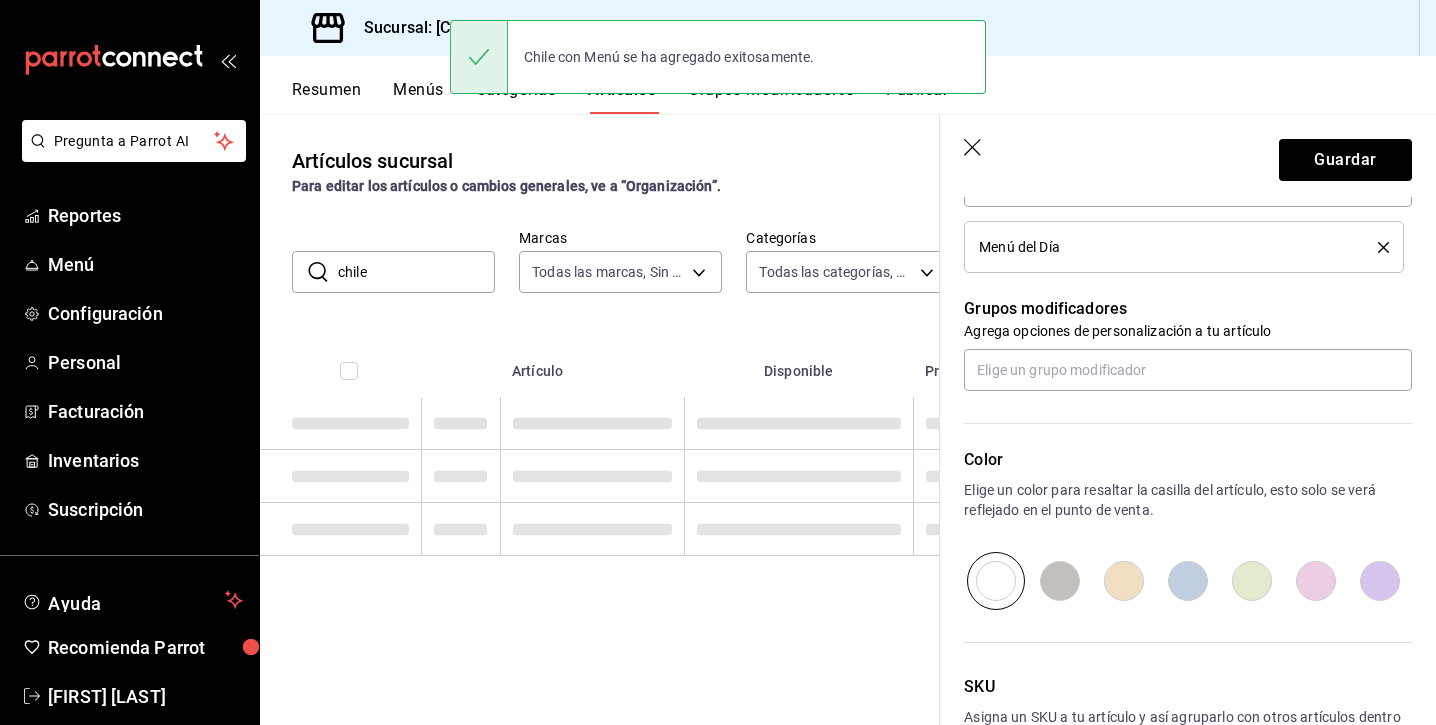 scroll, scrollTop: 0, scrollLeft: 0, axis: both 